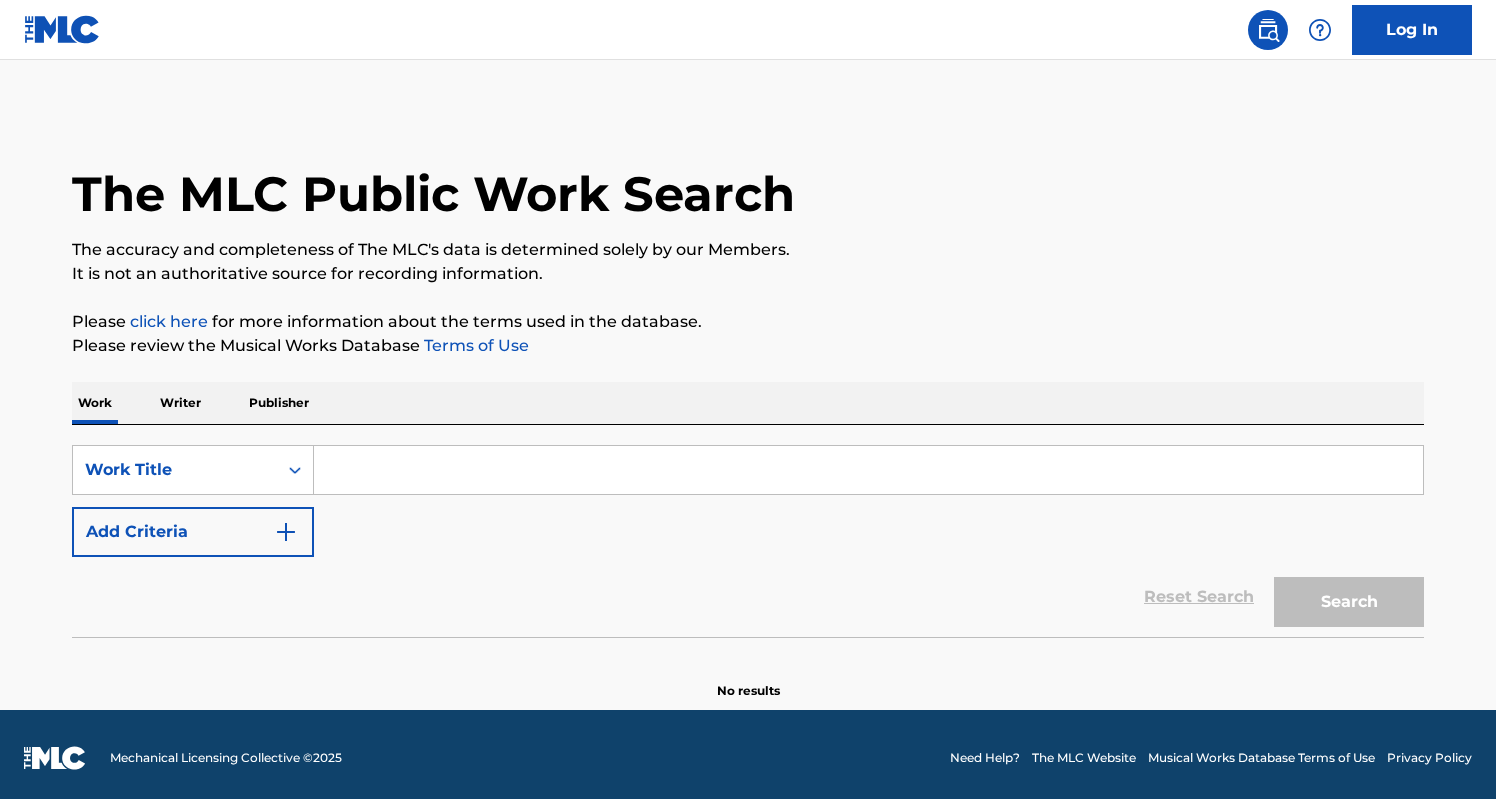 scroll, scrollTop: 0, scrollLeft: 0, axis: both 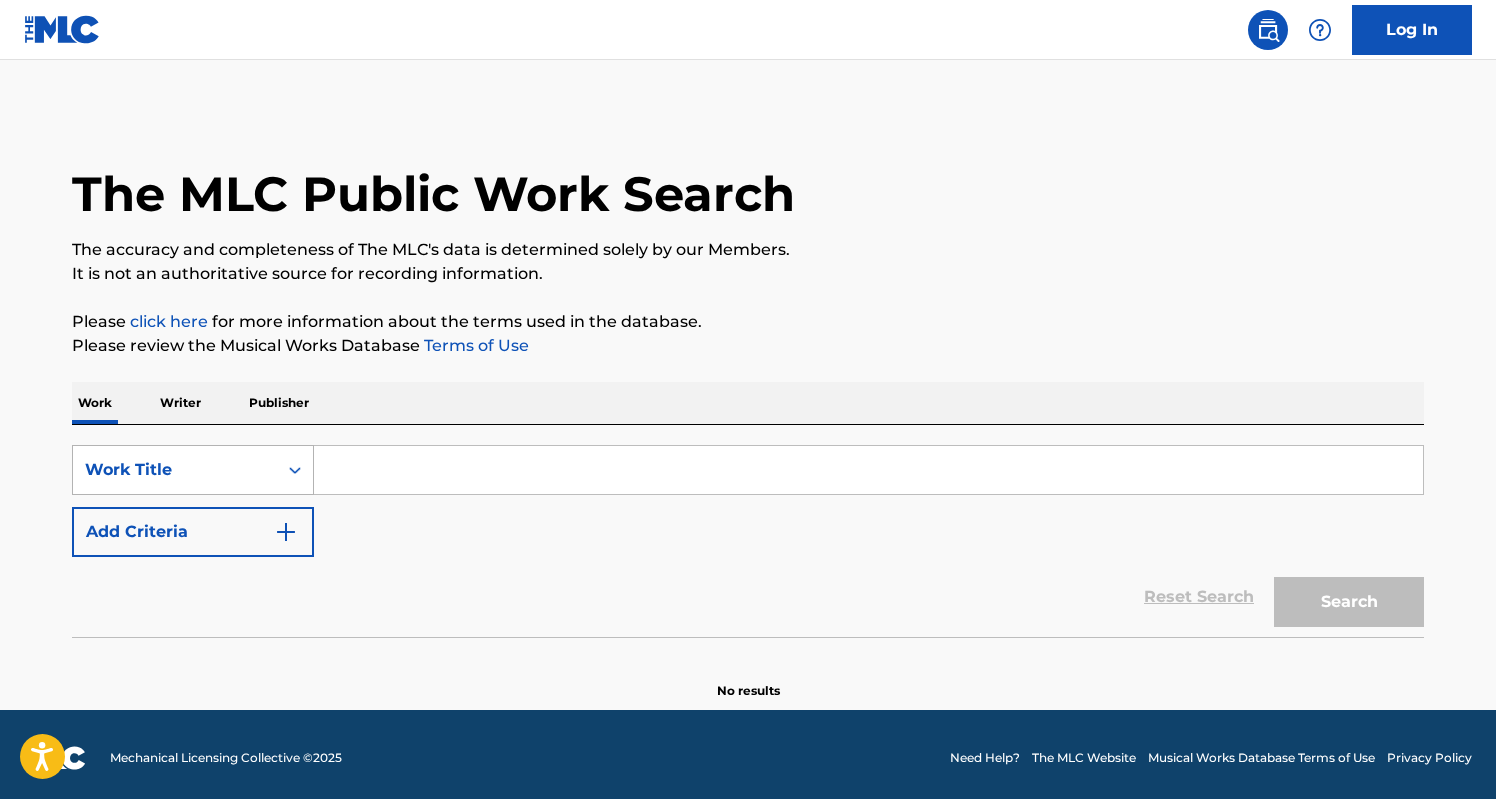 click on "Work Title" at bounding box center (175, 470) 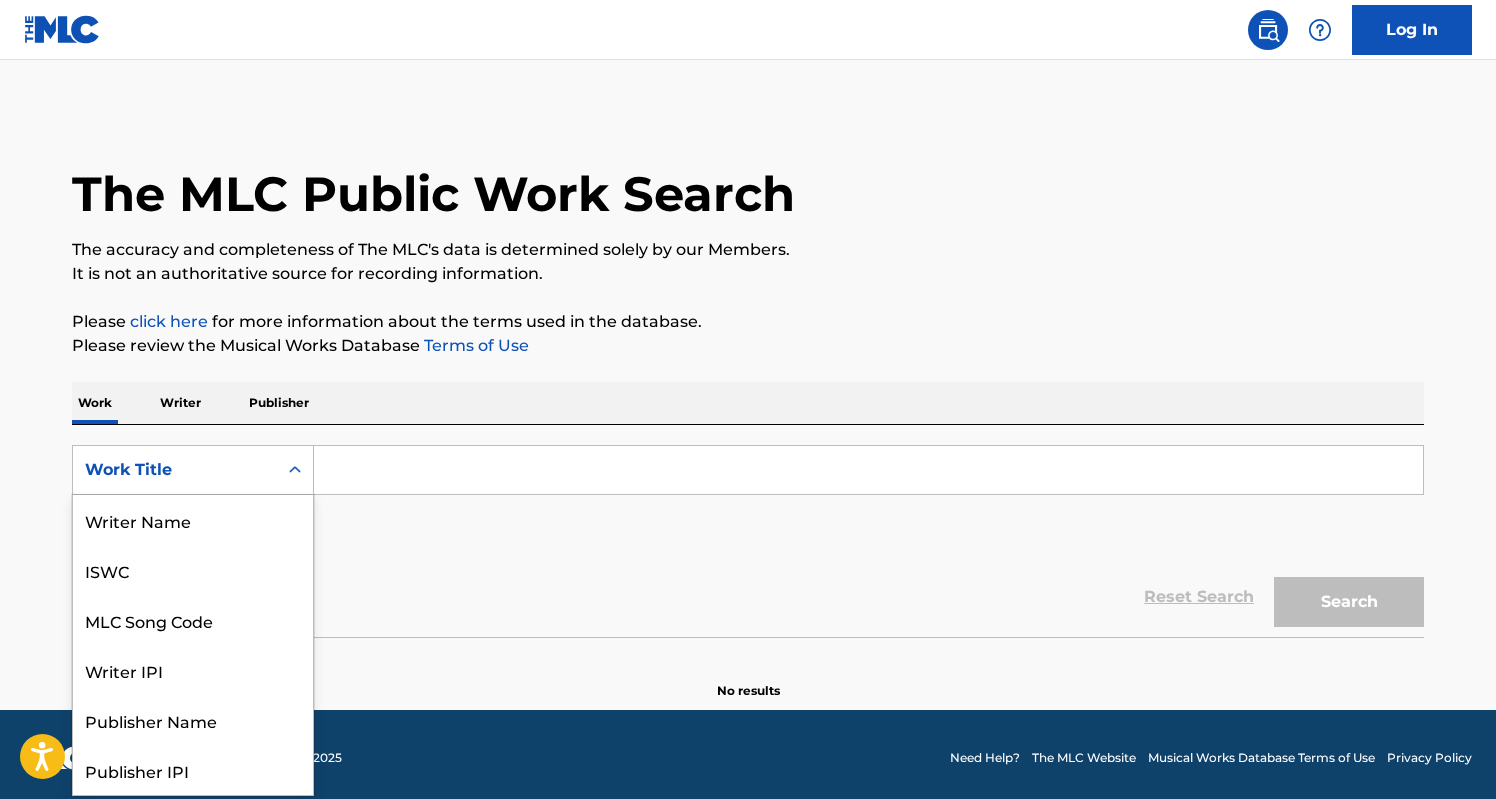 scroll, scrollTop: 100, scrollLeft: 0, axis: vertical 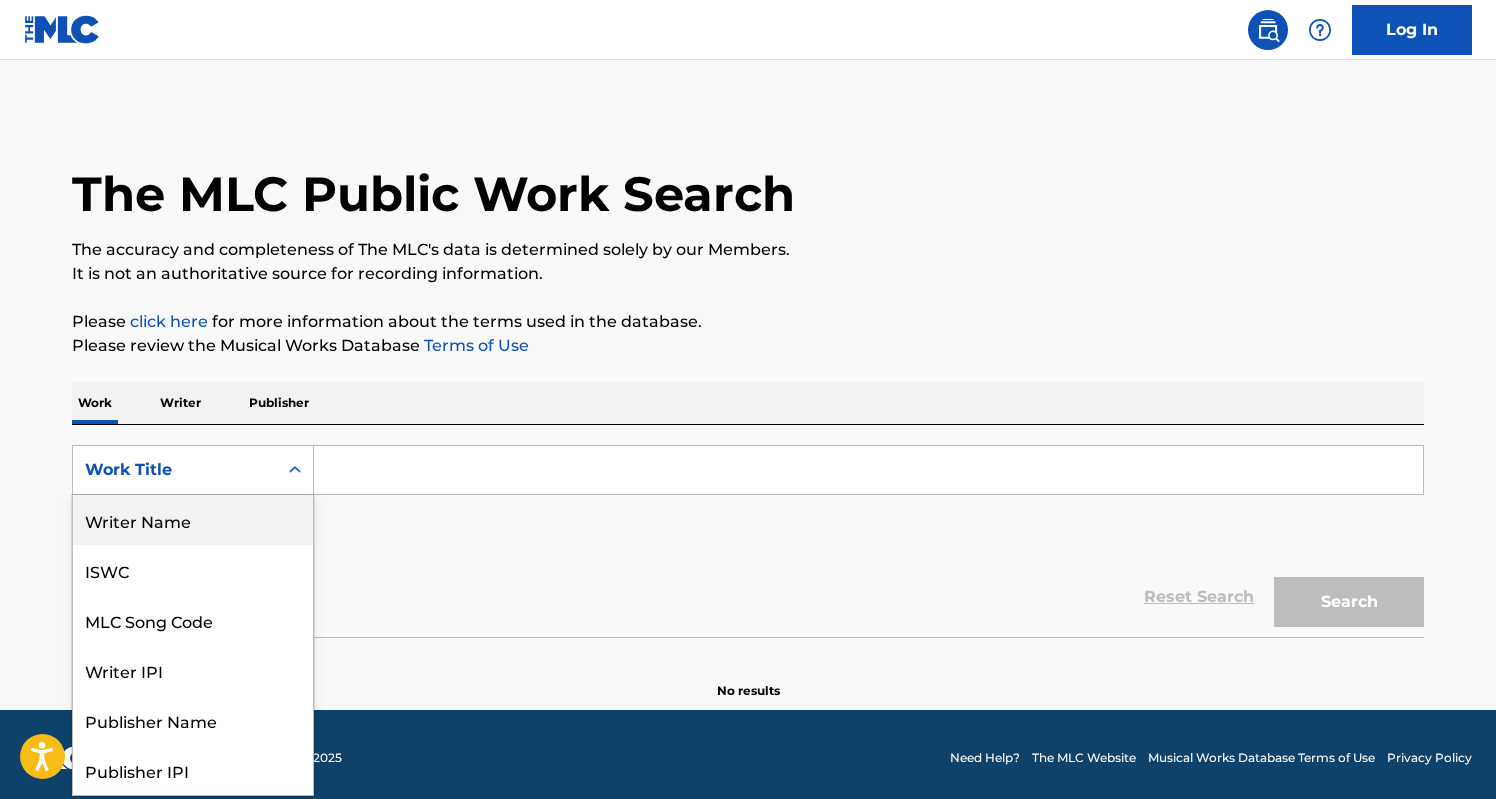 click on "Writer Name" at bounding box center (193, 520) 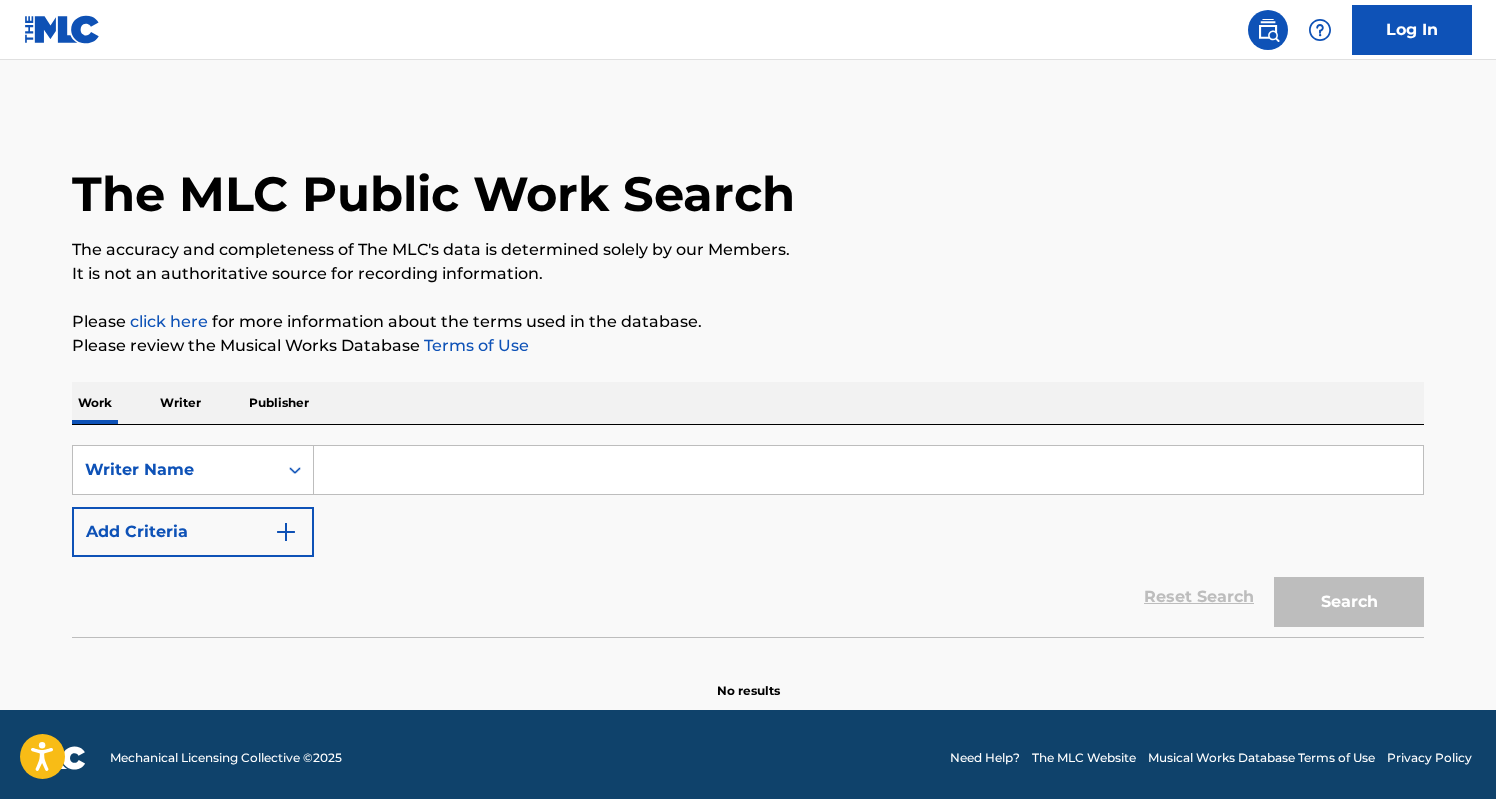 click at bounding box center [868, 470] 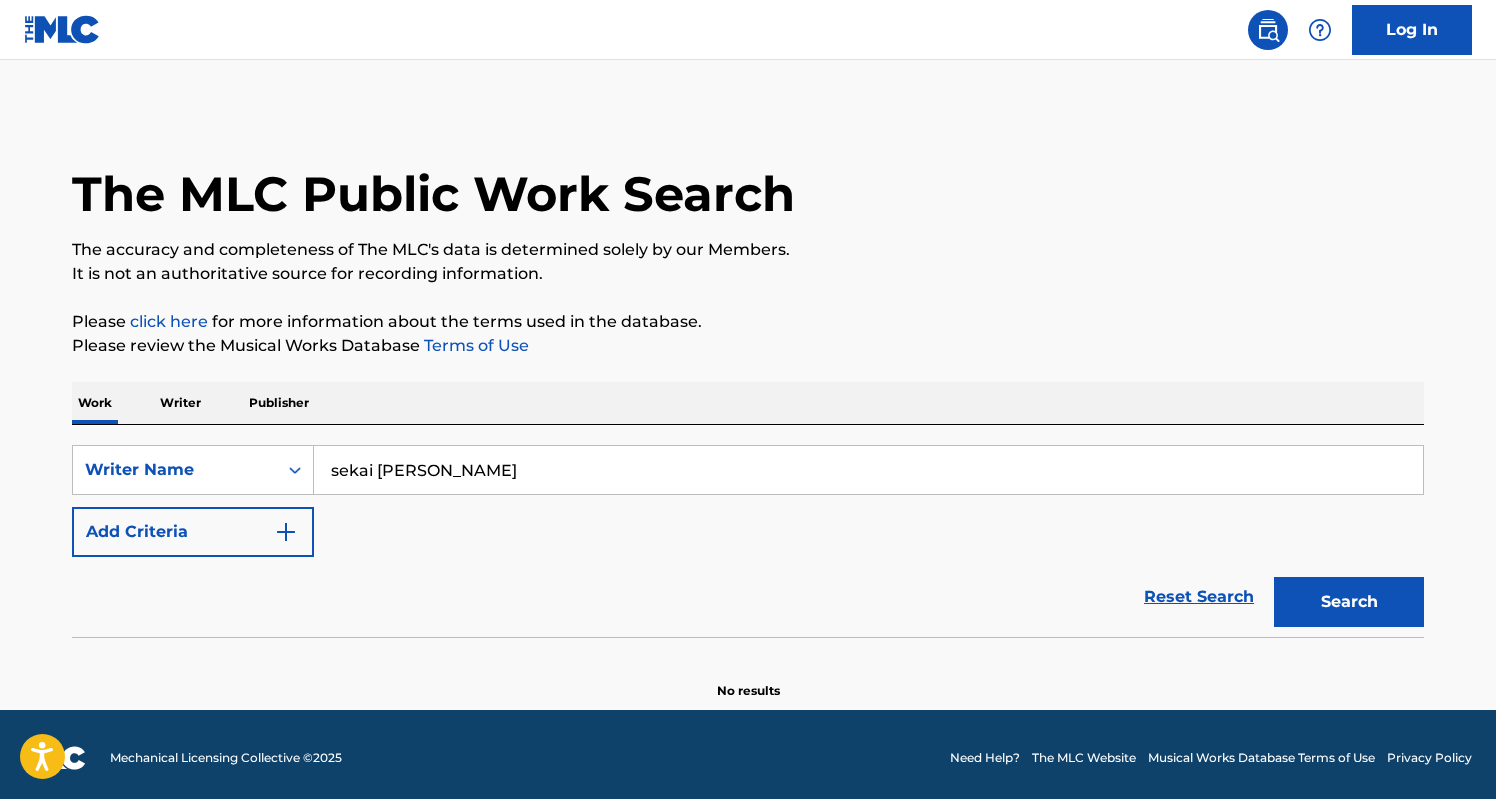 type on "sekai [PERSON_NAME]" 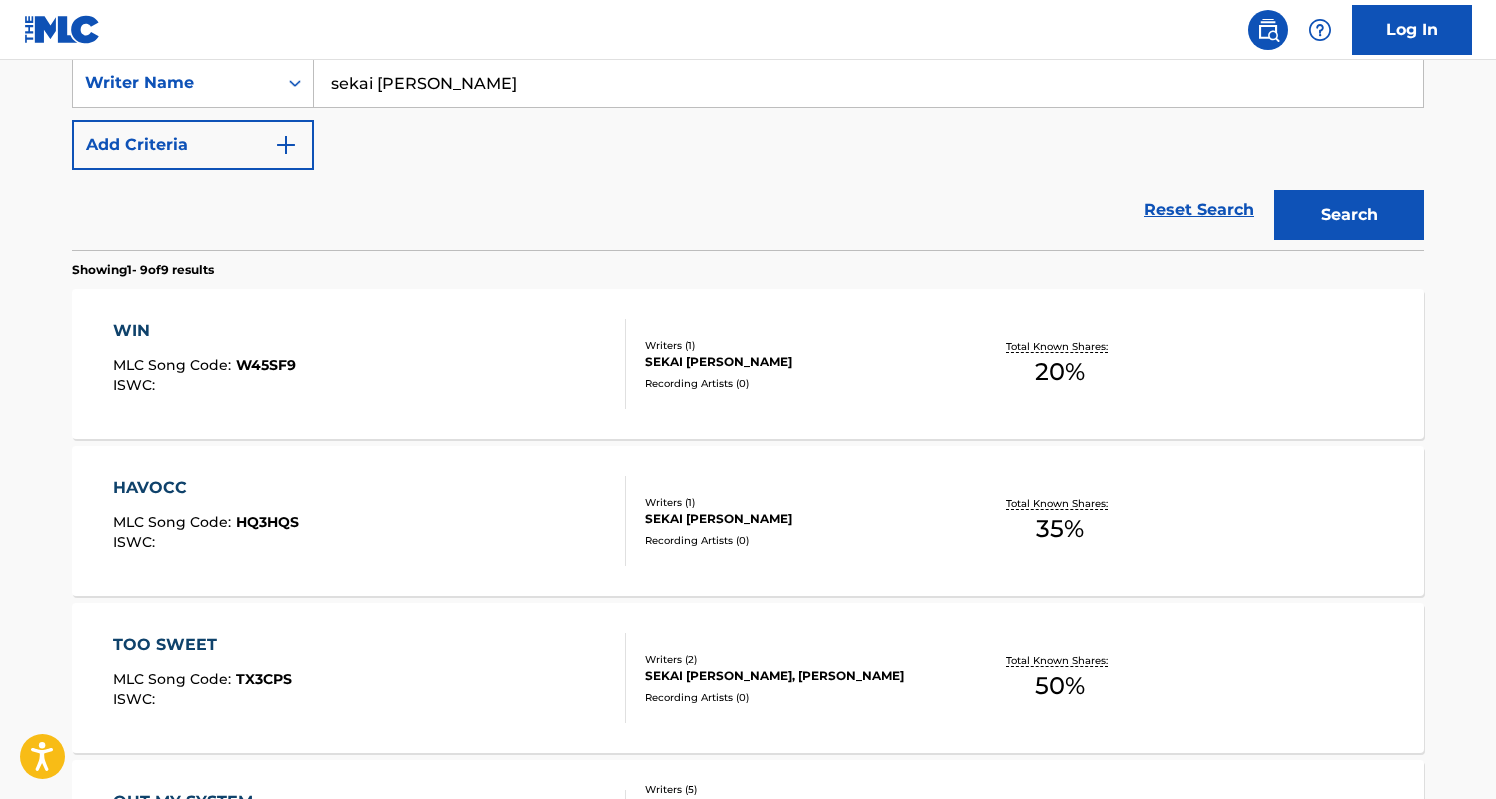 scroll, scrollTop: 387, scrollLeft: 0, axis: vertical 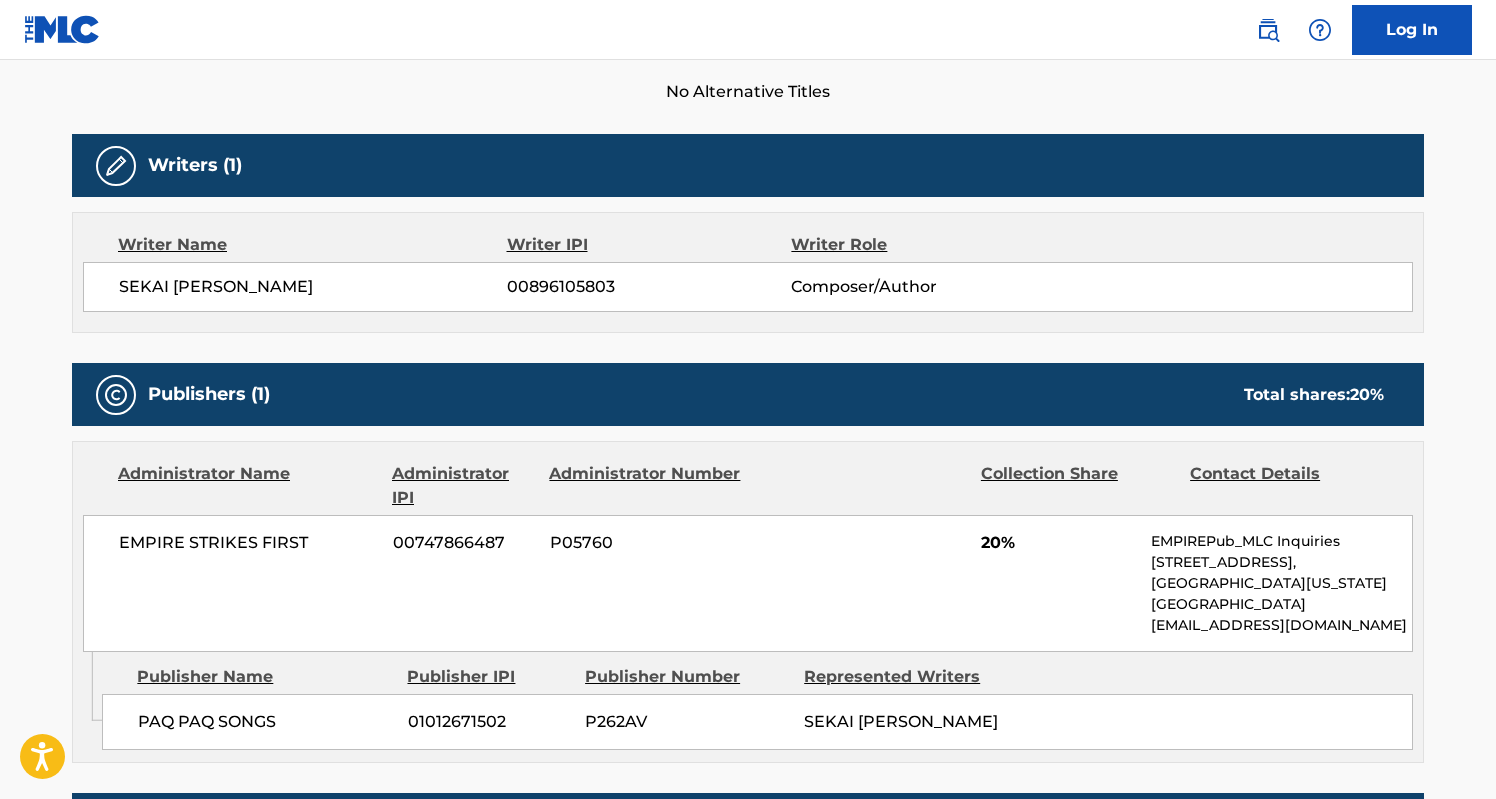 drag, startPoint x: 392, startPoint y: 284, endPoint x: 111, endPoint y: 288, distance: 281.02847 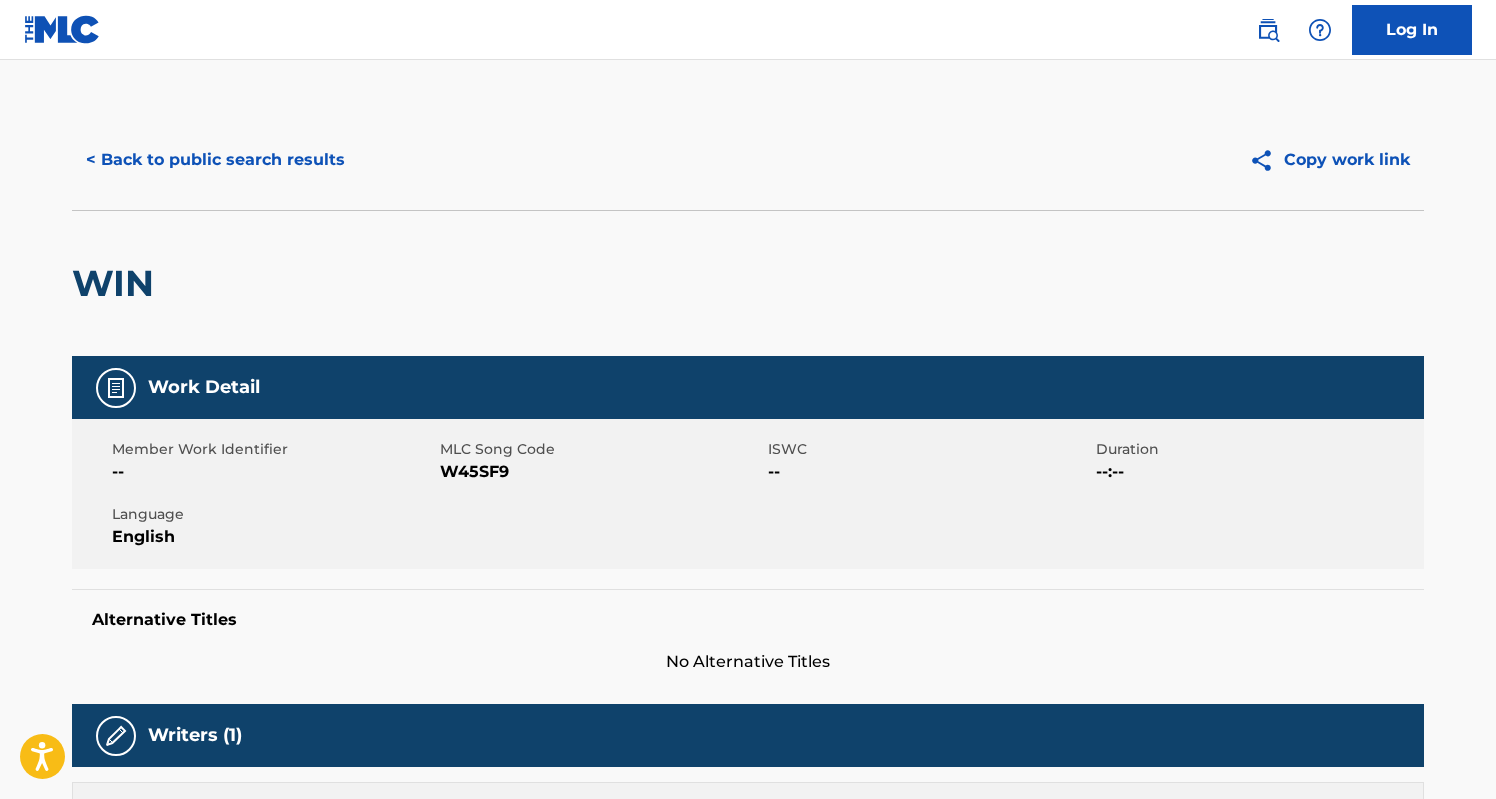 scroll, scrollTop: 0, scrollLeft: 0, axis: both 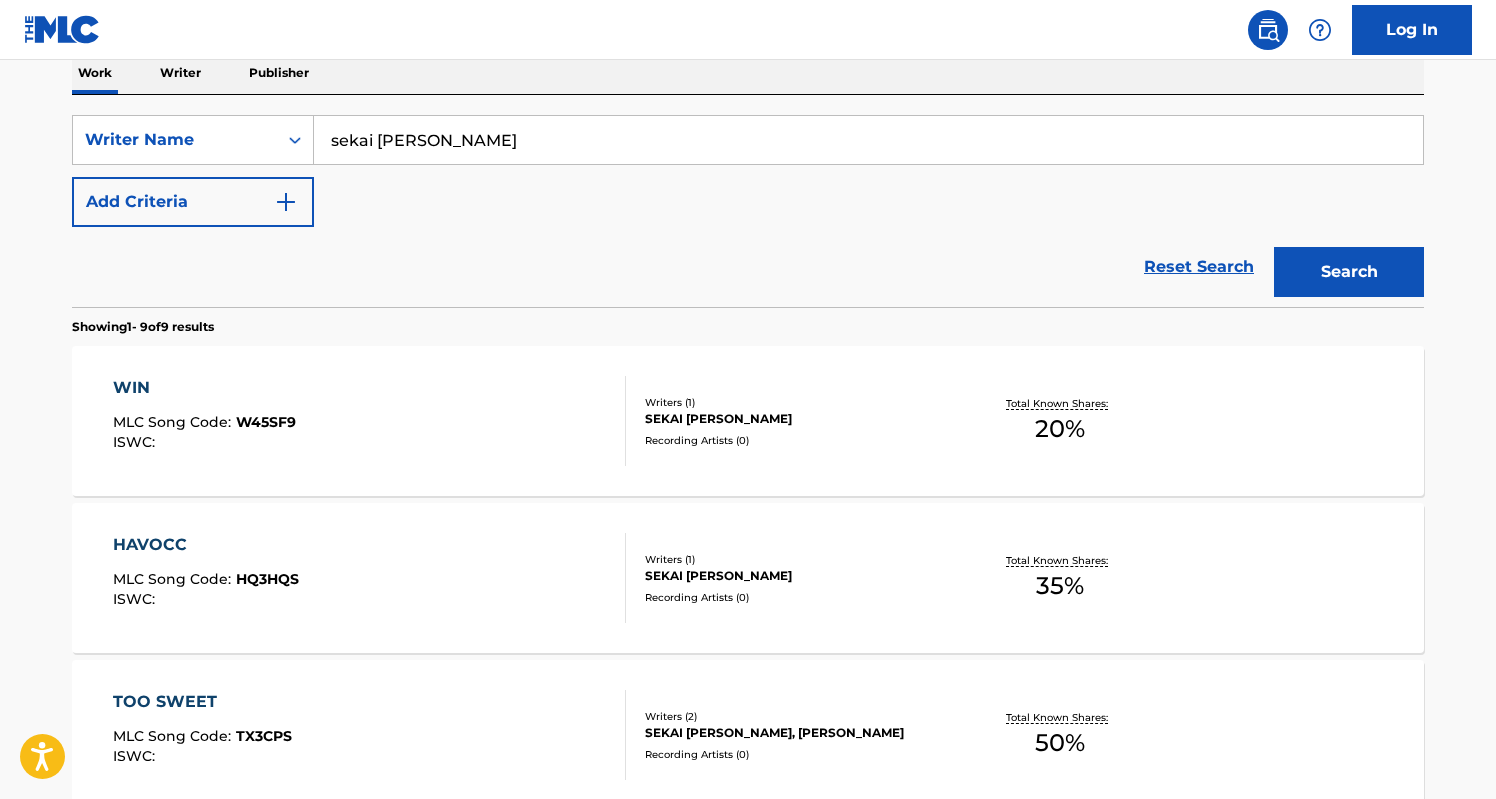 click on "SEKAI [PERSON_NAME]" at bounding box center (796, 419) 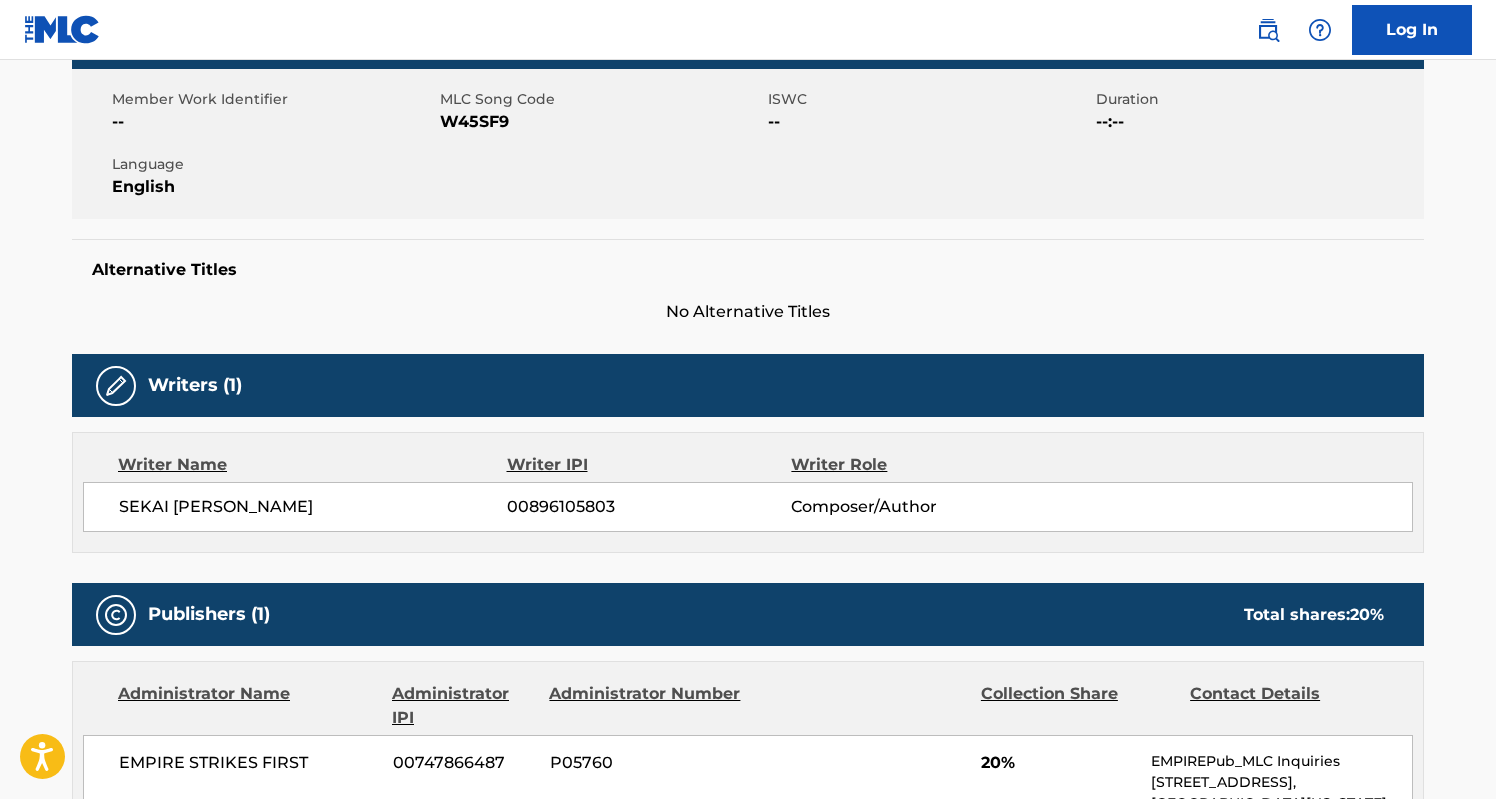 scroll, scrollTop: 331, scrollLeft: 0, axis: vertical 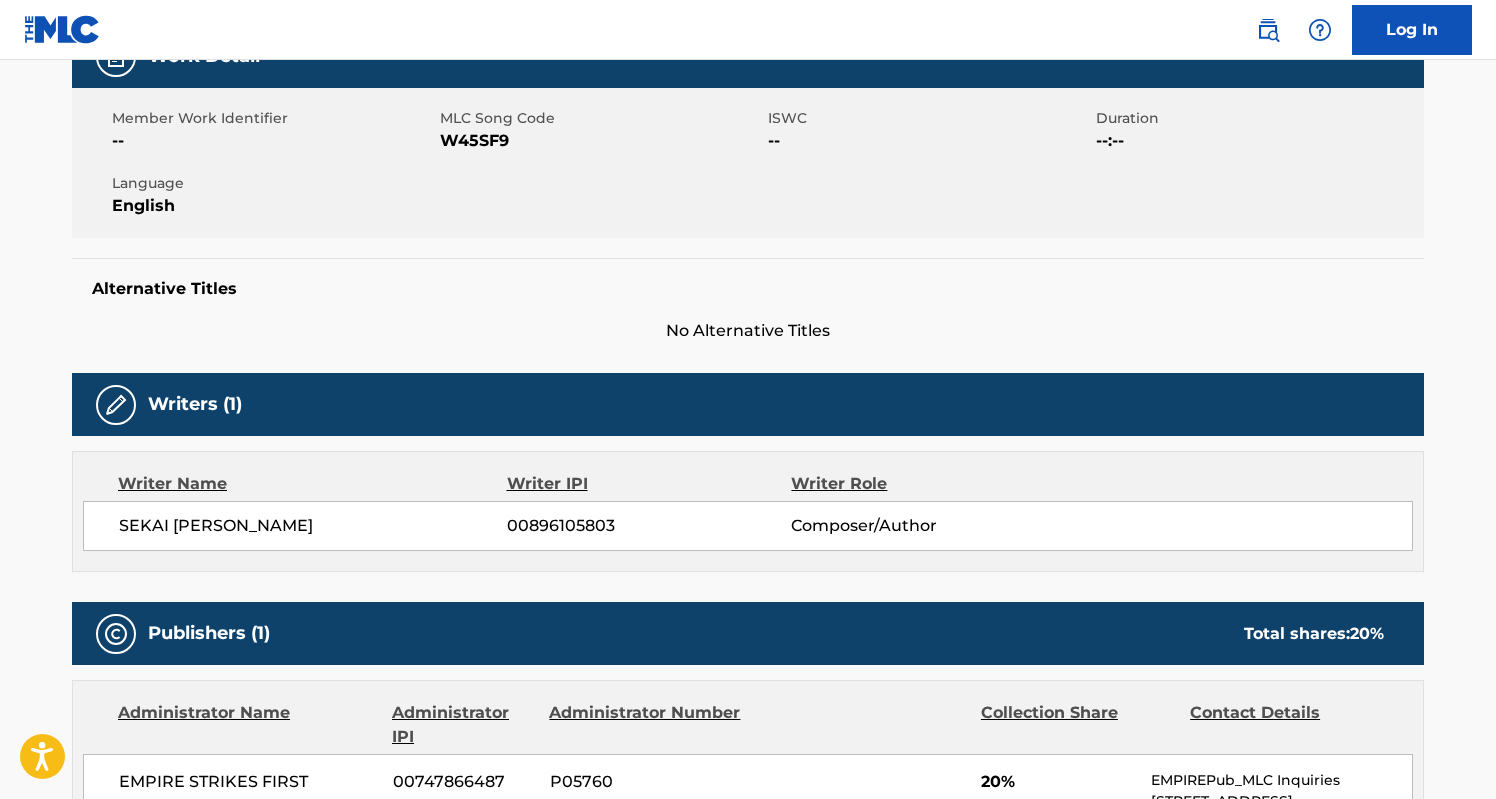 click on "SEKAI [PERSON_NAME]" at bounding box center [313, 526] 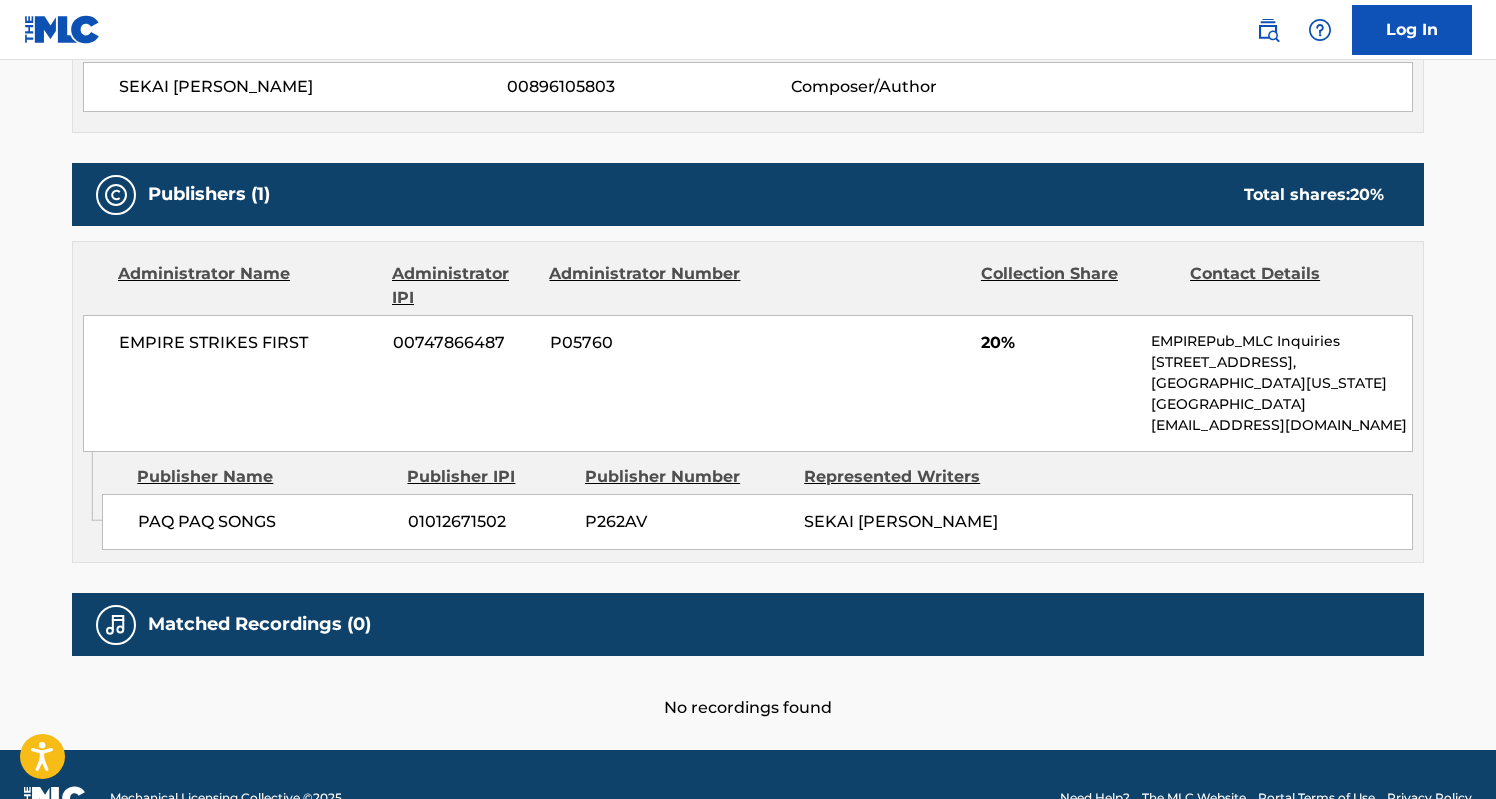 scroll, scrollTop: 774, scrollLeft: 0, axis: vertical 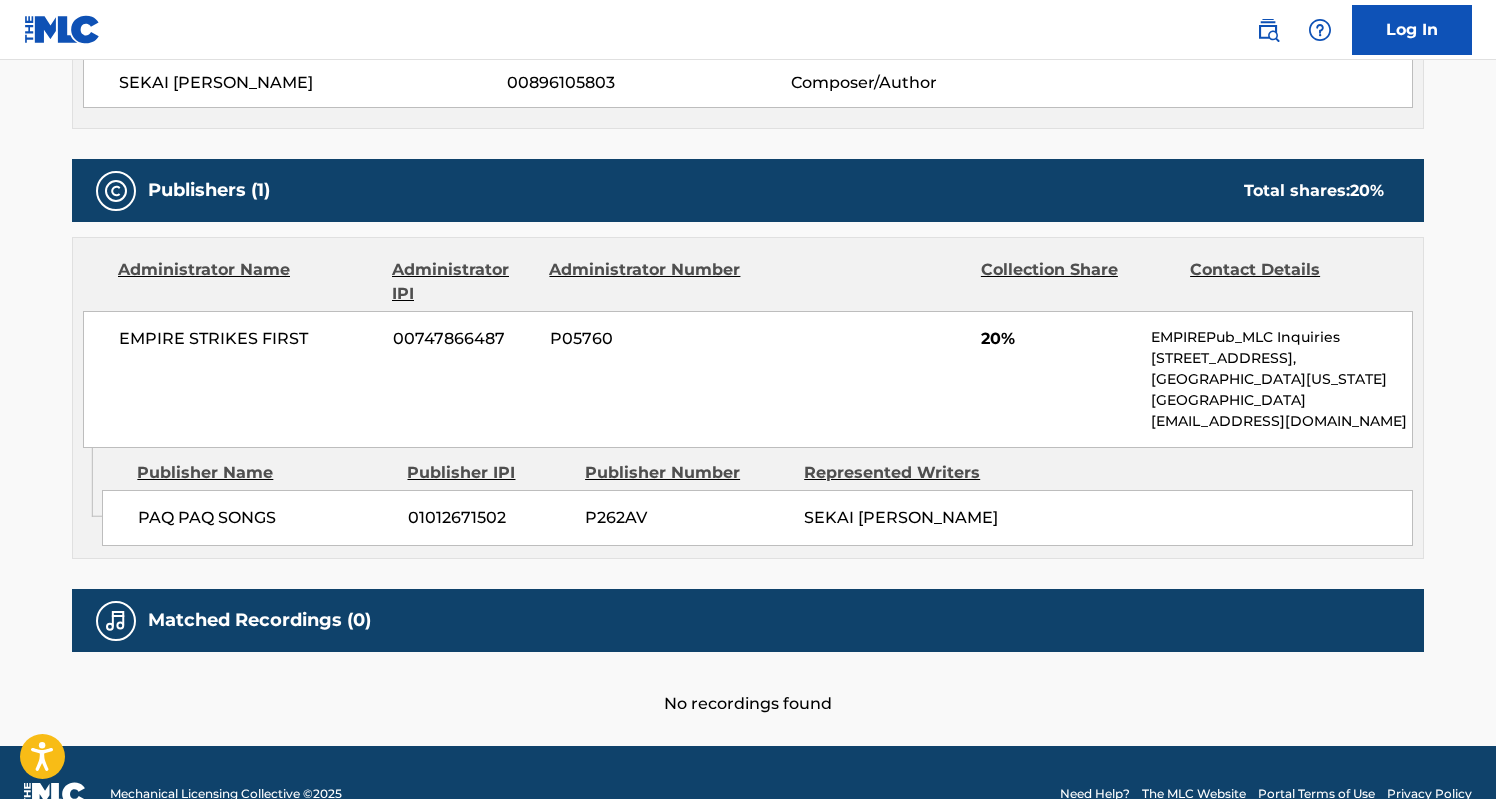 click on "EMPIRE STRIKES FIRST 00747866487 P05760 20% EMPIREPub_MLC Inquiries [STREET_ADDRESS][US_STATE] [EMAIL_ADDRESS][DOMAIN_NAME]" at bounding box center (748, 379) 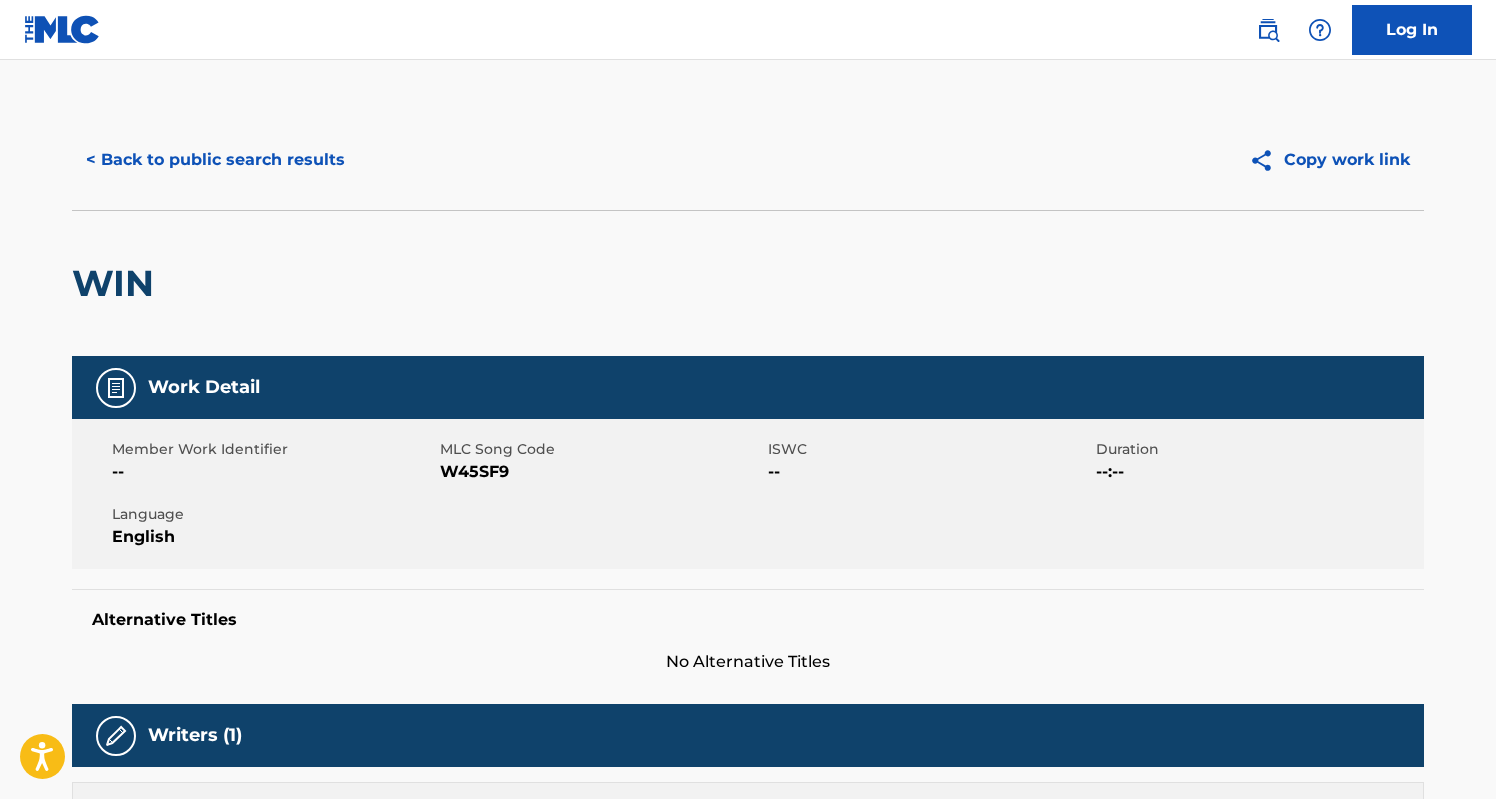 scroll, scrollTop: 0, scrollLeft: 0, axis: both 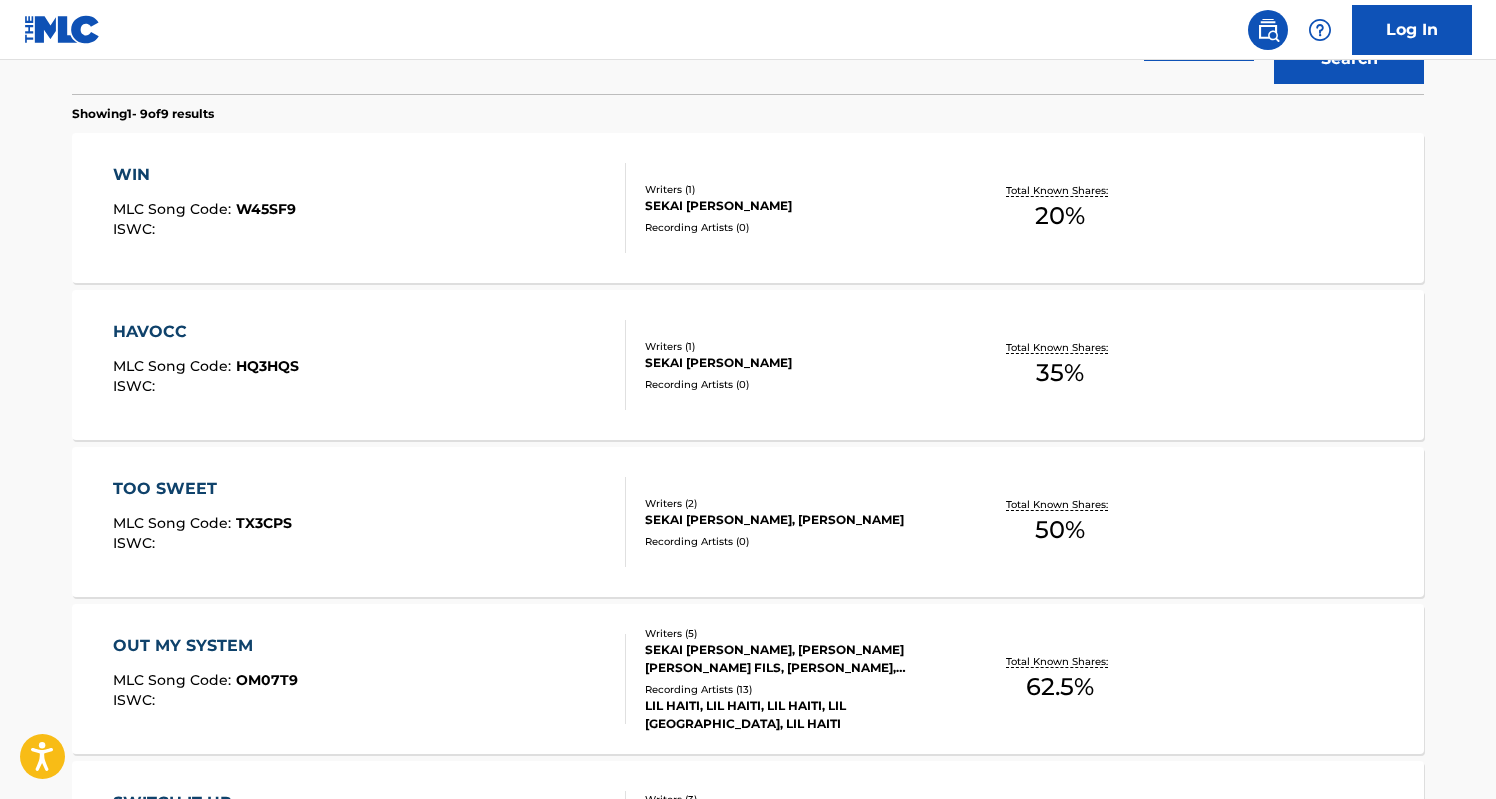 click on "HAVOCC MLC Song Code : HQ3HQS ISWC :" at bounding box center (370, 365) 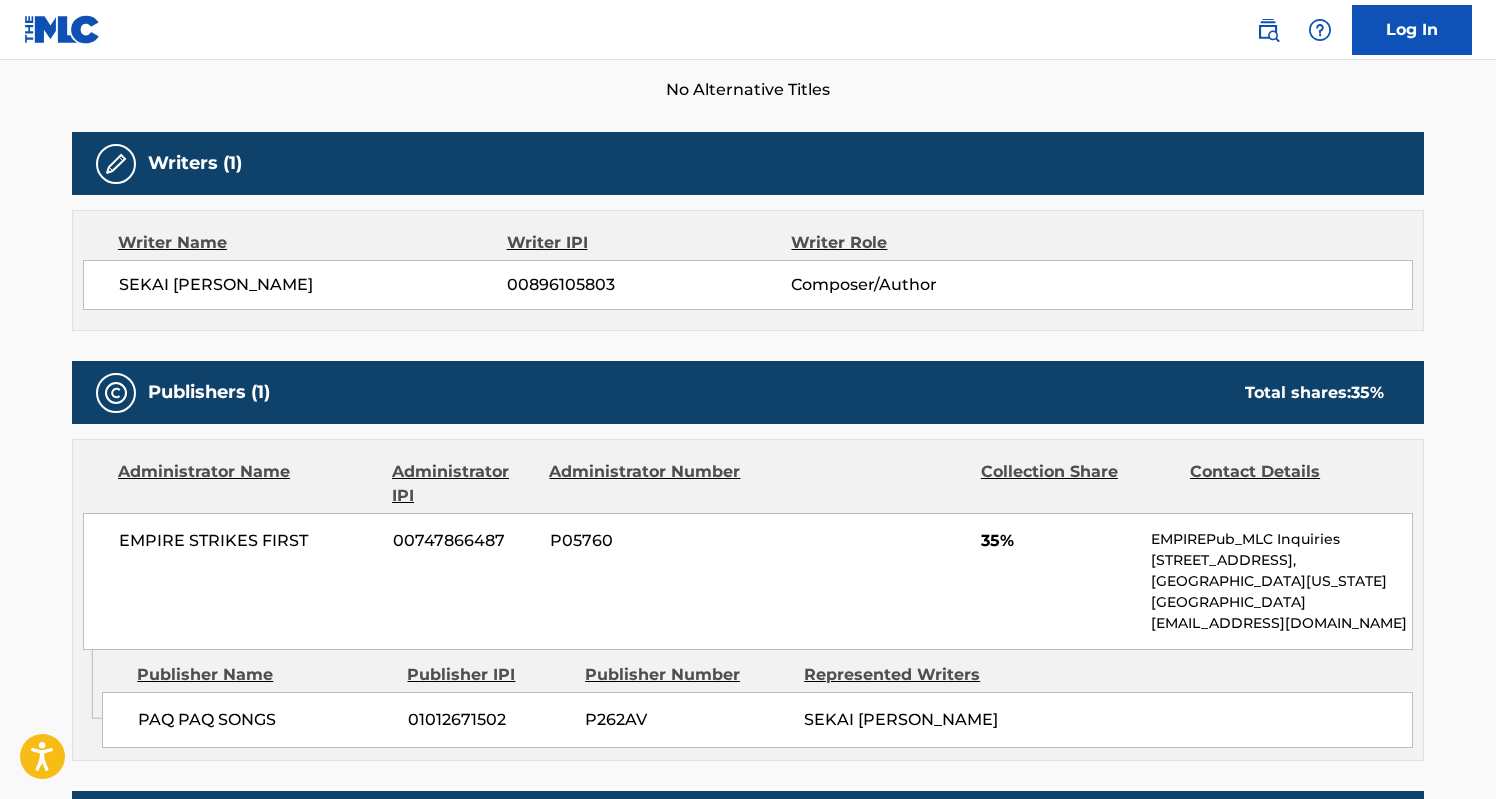 scroll, scrollTop: 578, scrollLeft: 0, axis: vertical 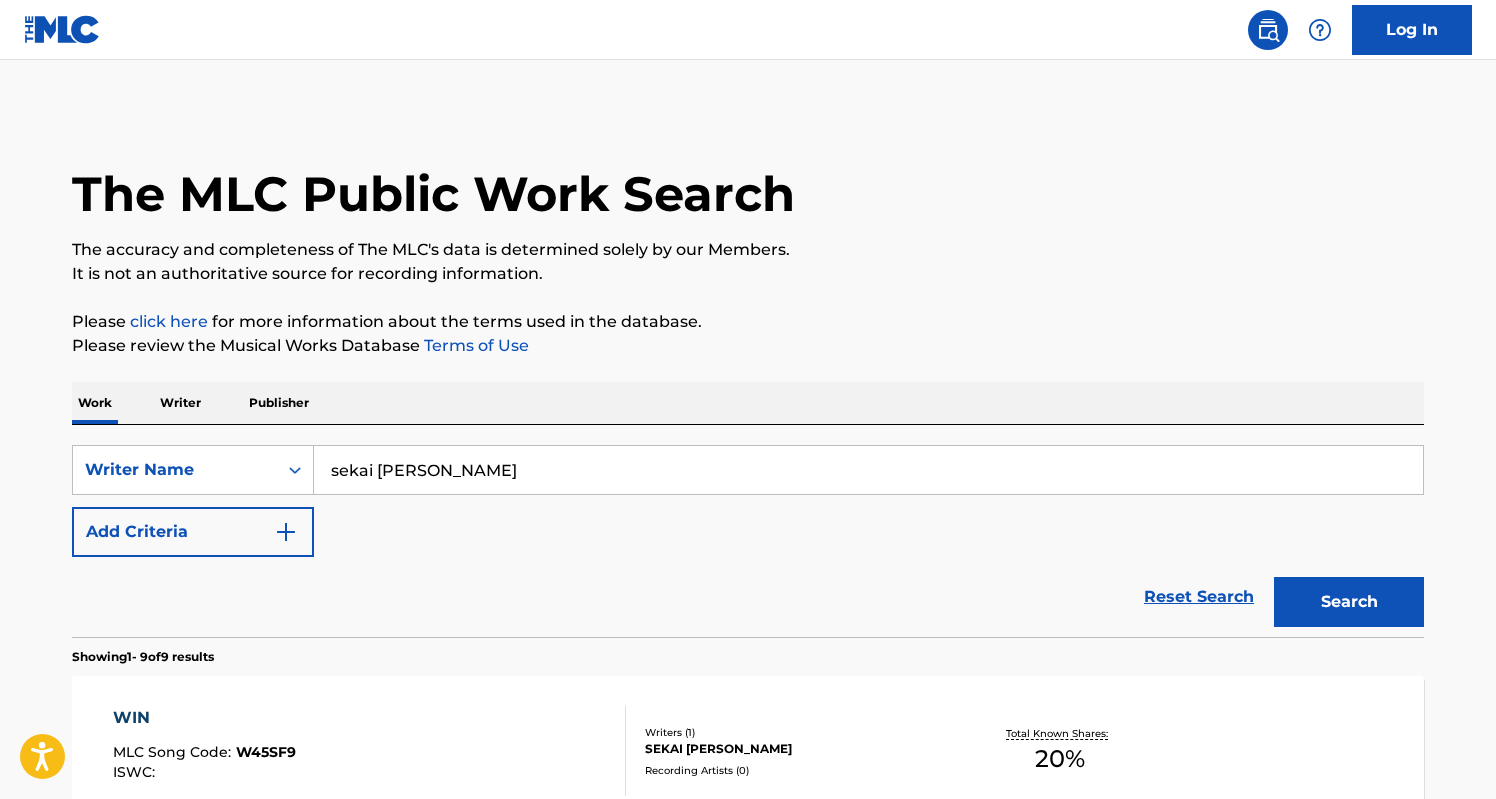 drag, startPoint x: 529, startPoint y: 452, endPoint x: 634, endPoint y: 492, distance: 112.36102 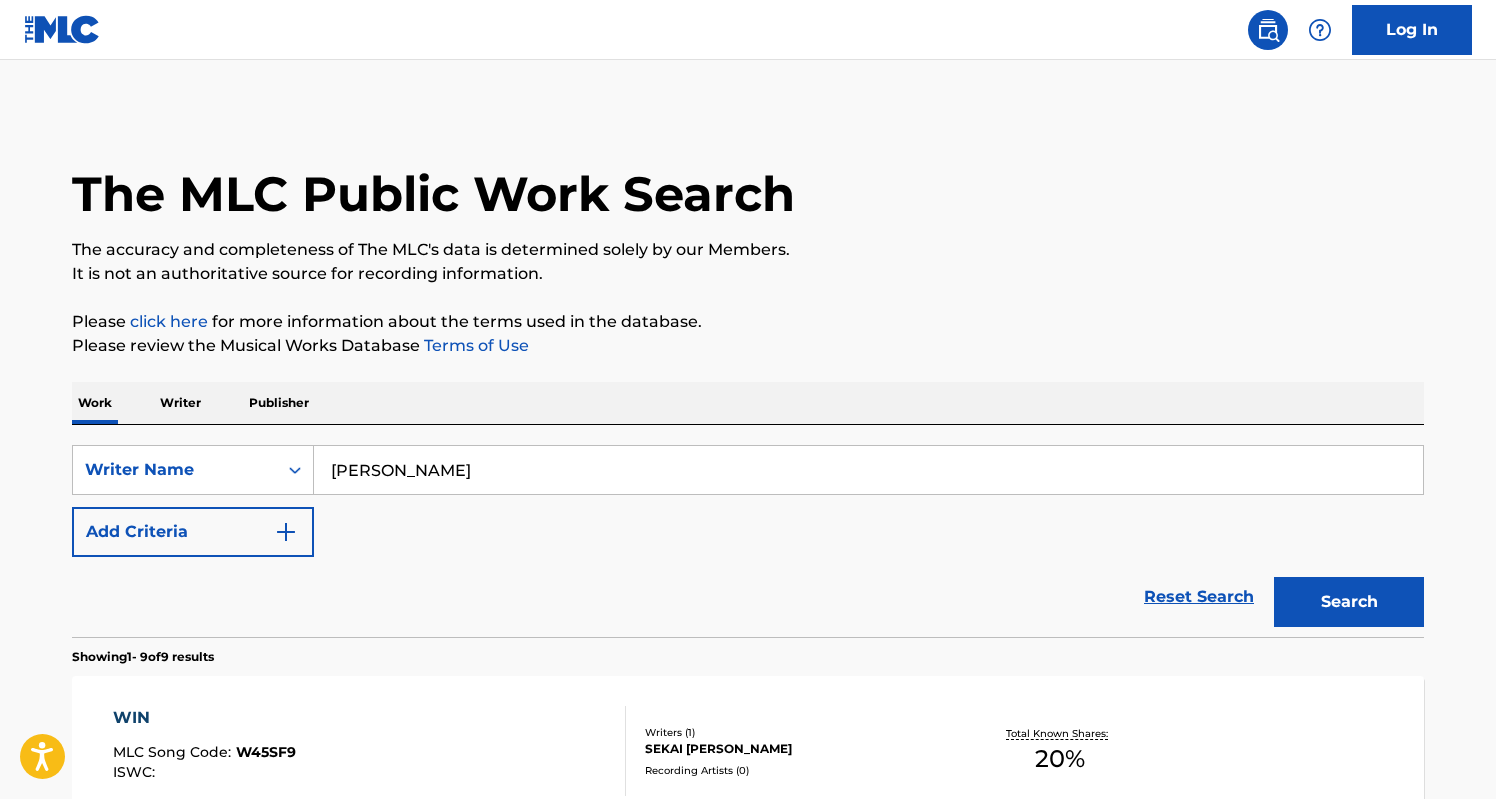 type on "[PERSON_NAME]" 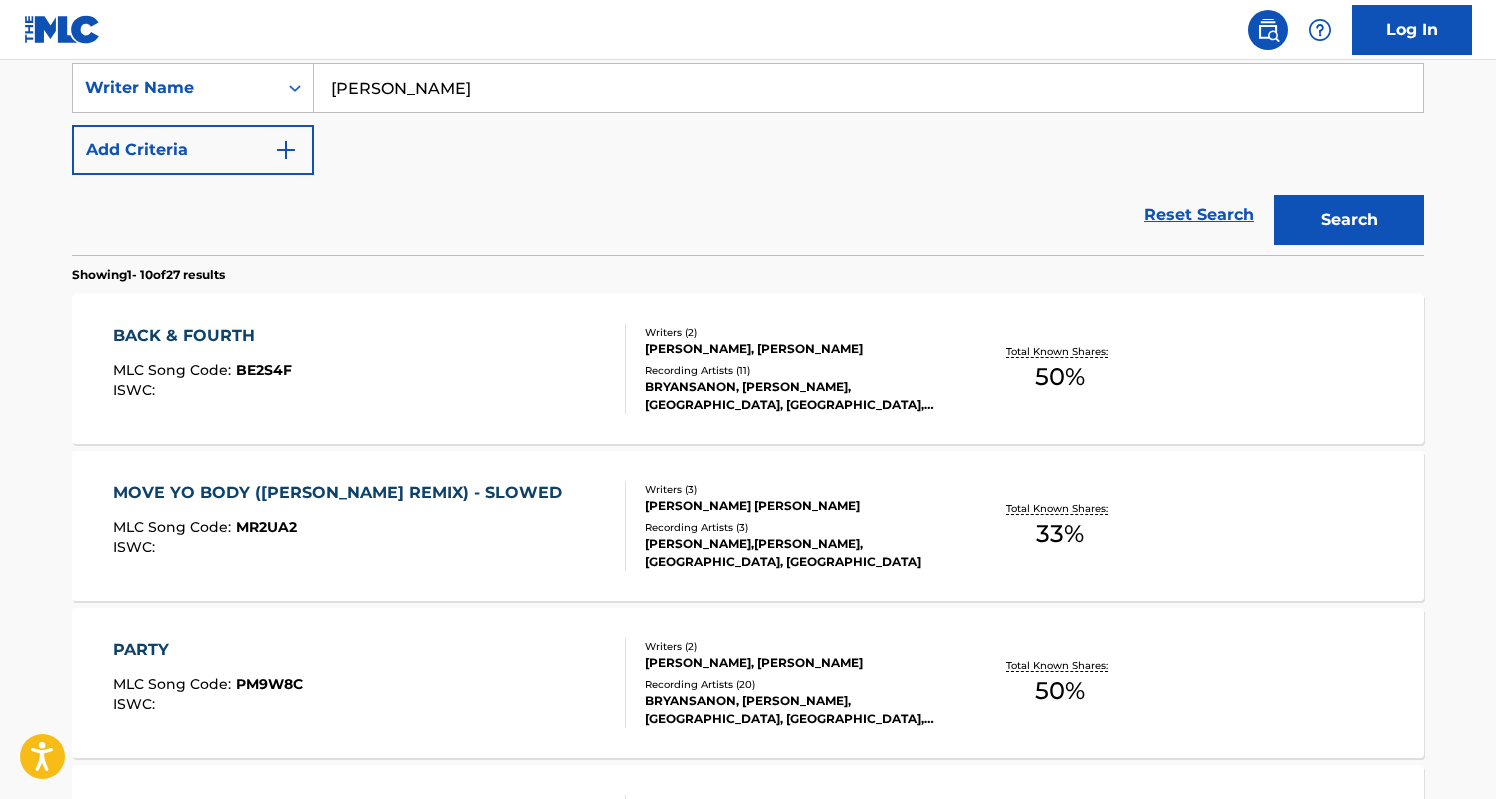 scroll, scrollTop: 428, scrollLeft: 0, axis: vertical 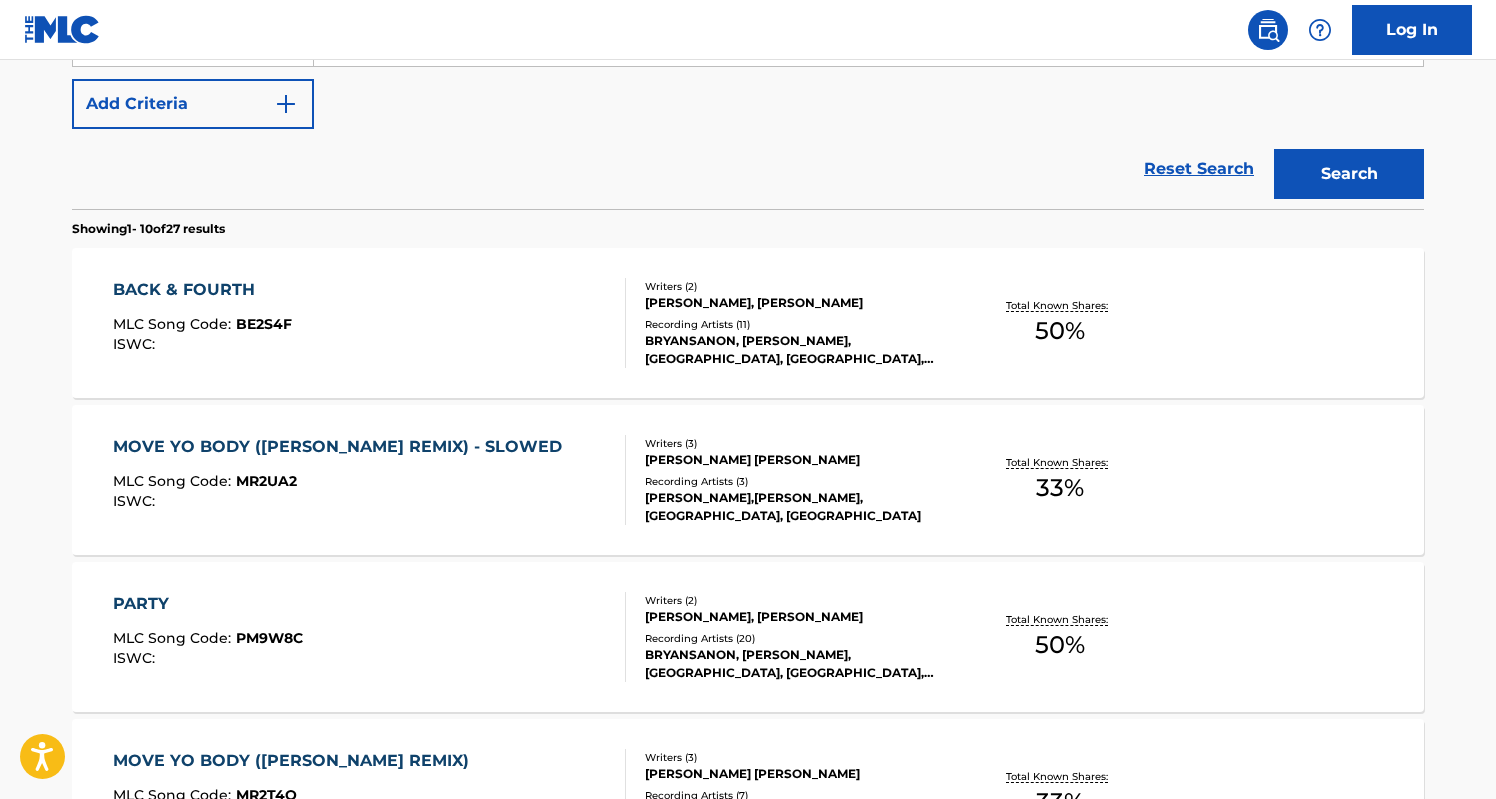 click on "BACK & FOURTH MLC Song Code : BE2S4F ISWC :" at bounding box center [370, 323] 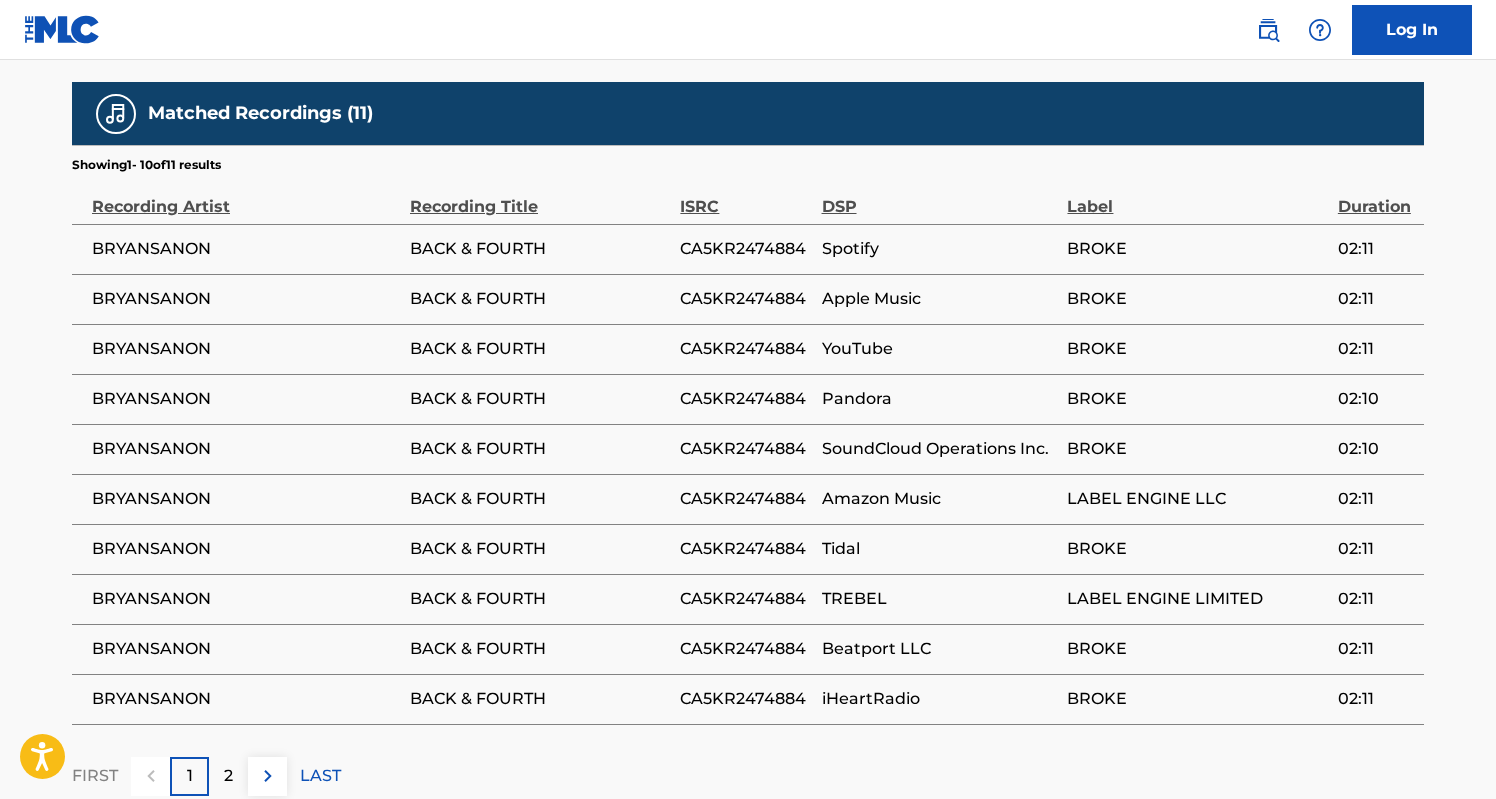 scroll, scrollTop: 1436, scrollLeft: 0, axis: vertical 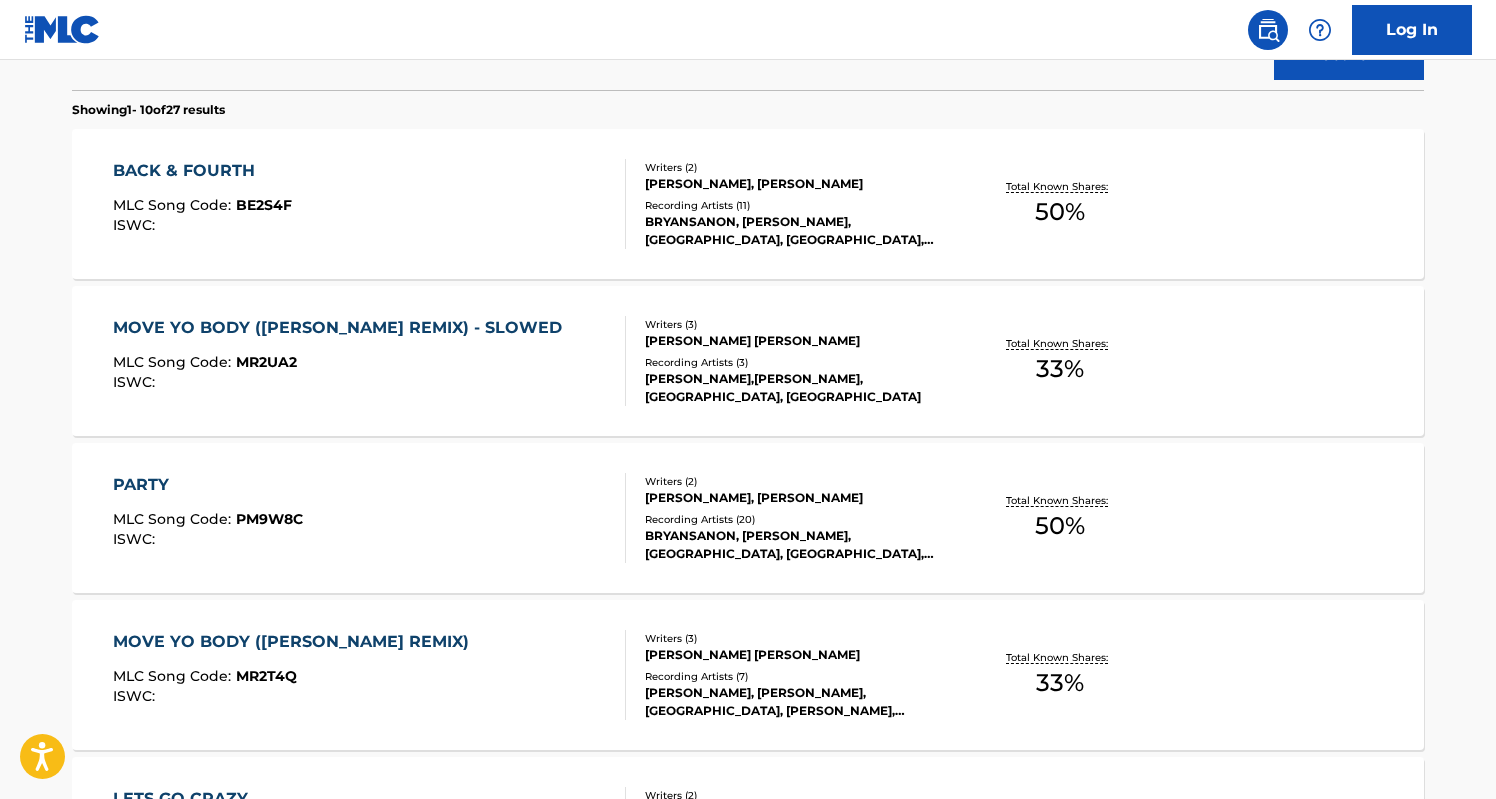 click on "MOVE YO BODY (FAZOBEATS REMIX) - SLOWED MLC Song Code : MR2UA2 ISWC :" at bounding box center (342, 361) 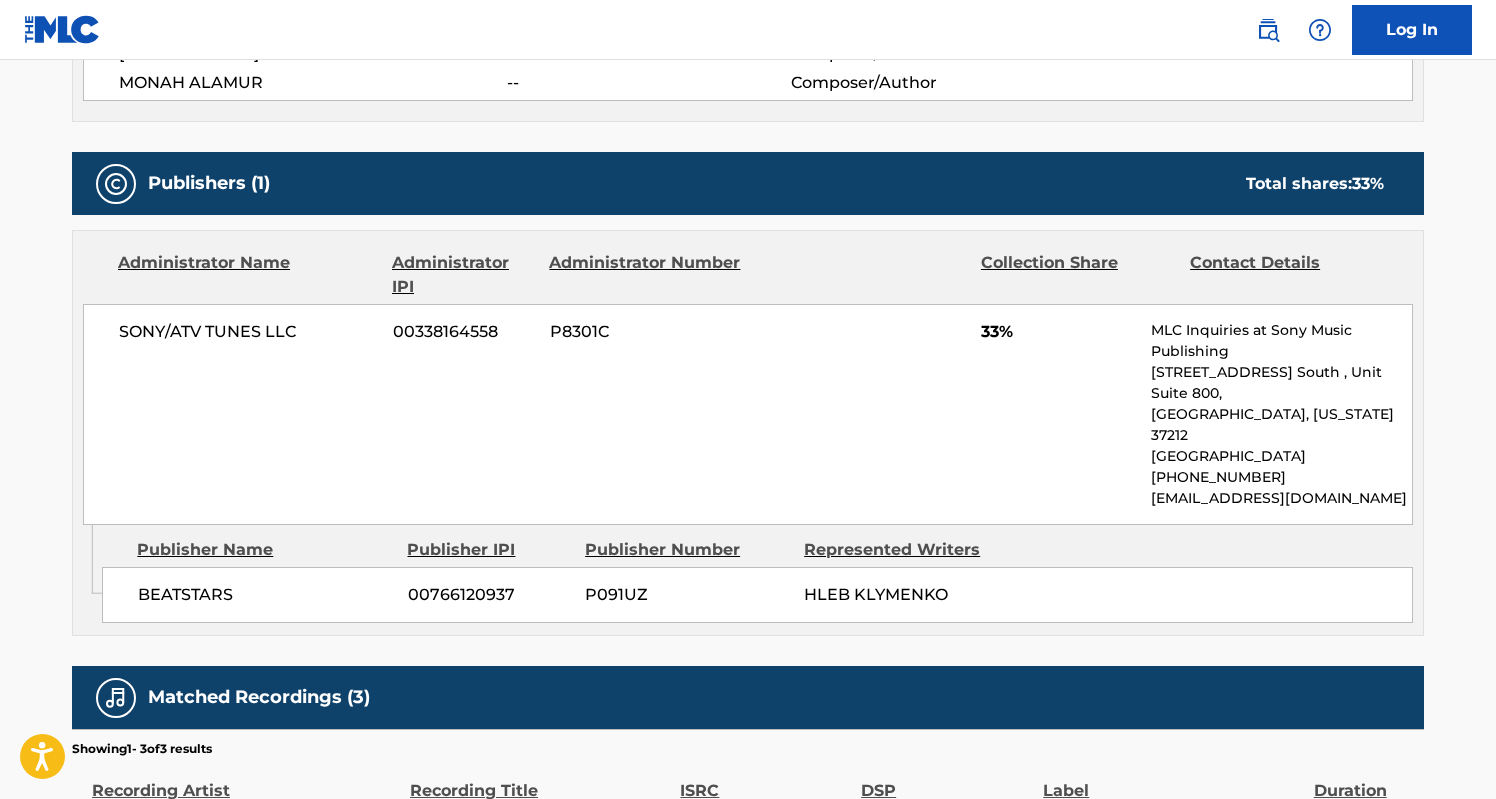 scroll, scrollTop: 872, scrollLeft: 0, axis: vertical 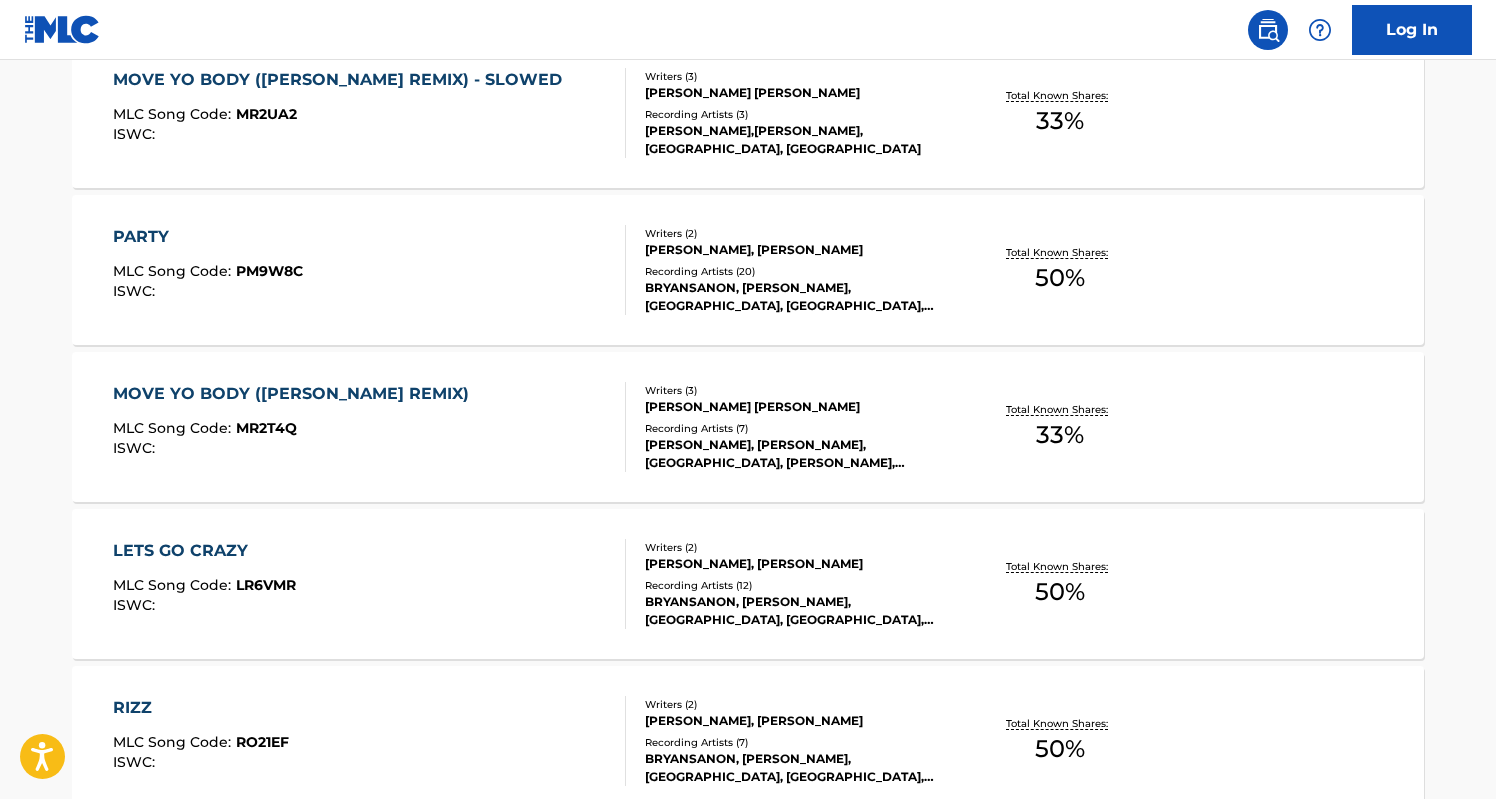 click on "LETS GO CRAZY MLC Song Code : LR6VMR ISWC :" at bounding box center (370, 584) 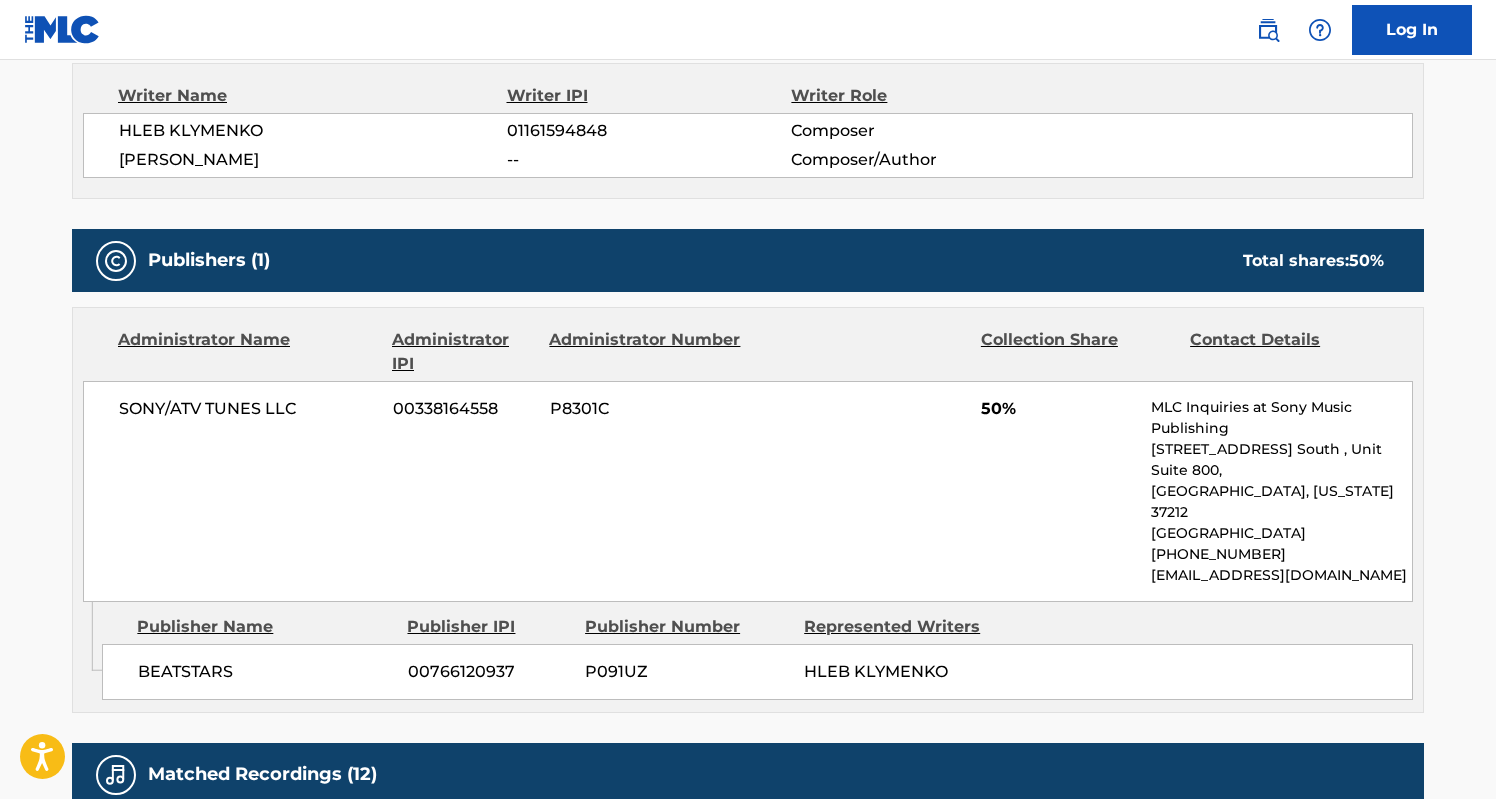 scroll, scrollTop: 720, scrollLeft: 0, axis: vertical 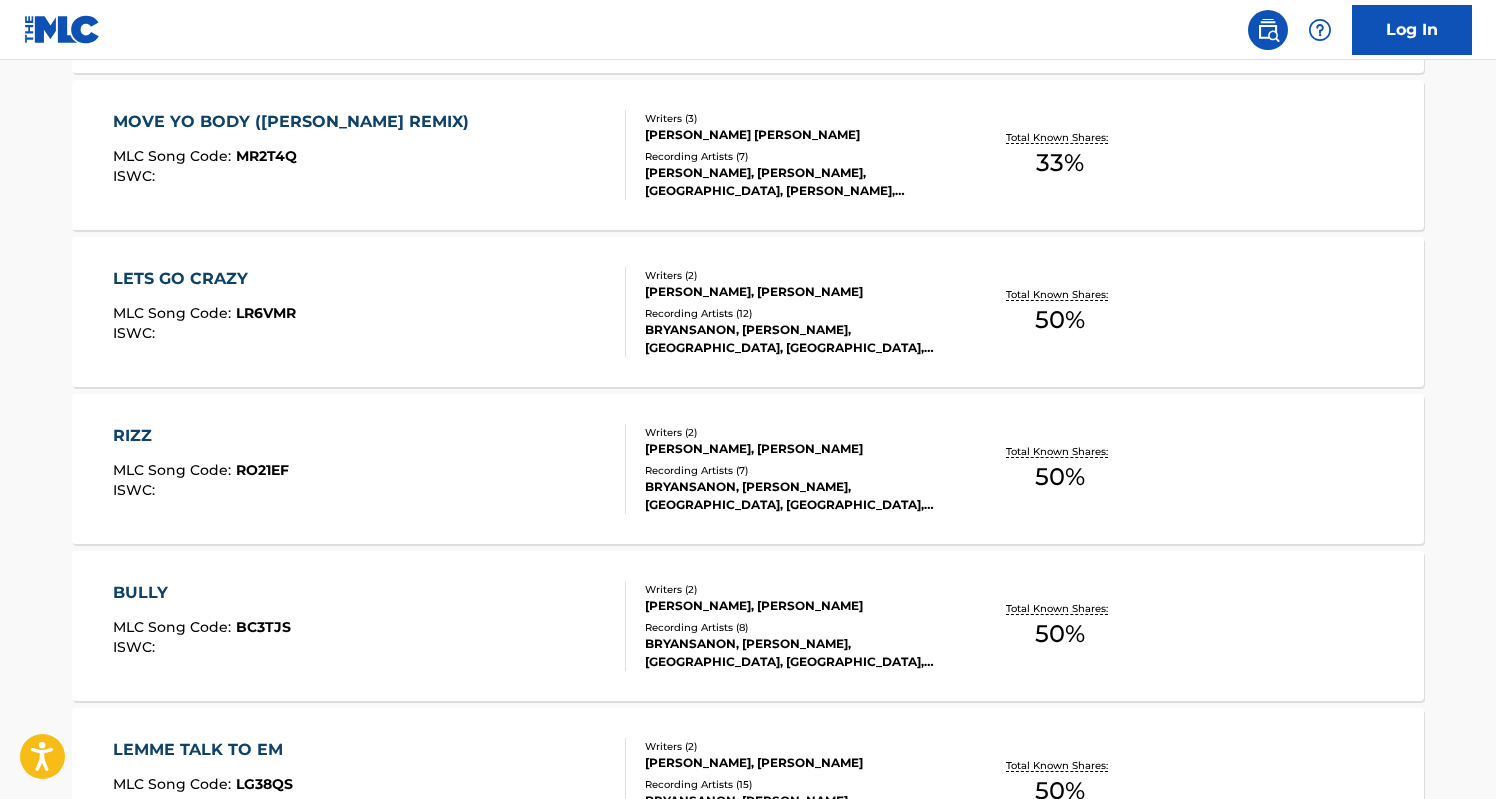 click on "RIZZ MLC Song Code : RO21EF ISWC :" at bounding box center [370, 469] 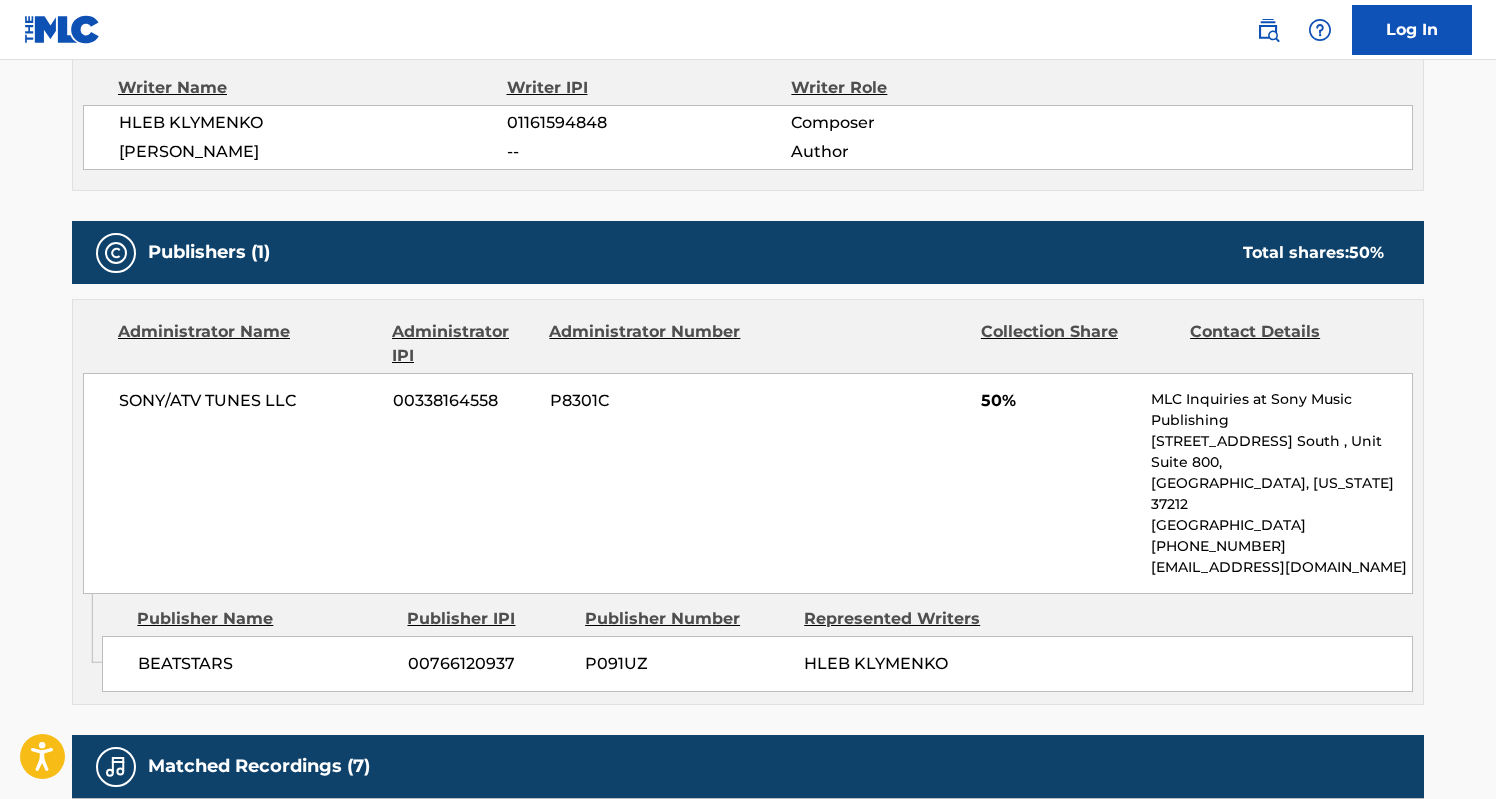 scroll, scrollTop: 727, scrollLeft: 0, axis: vertical 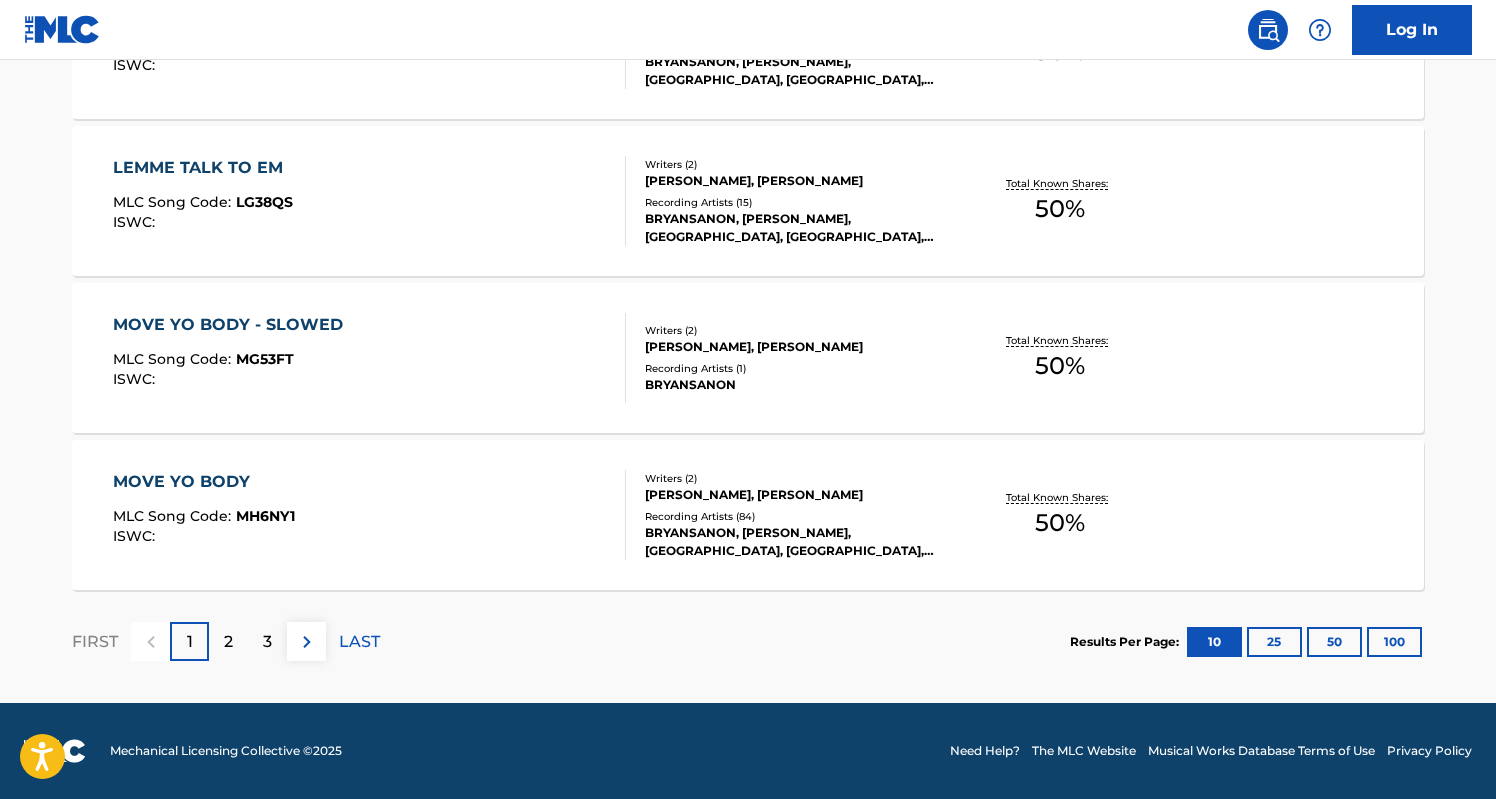 click on "MOVE YO BODY MLC Song Code : MH6NY1 ISWC :" at bounding box center [370, 515] 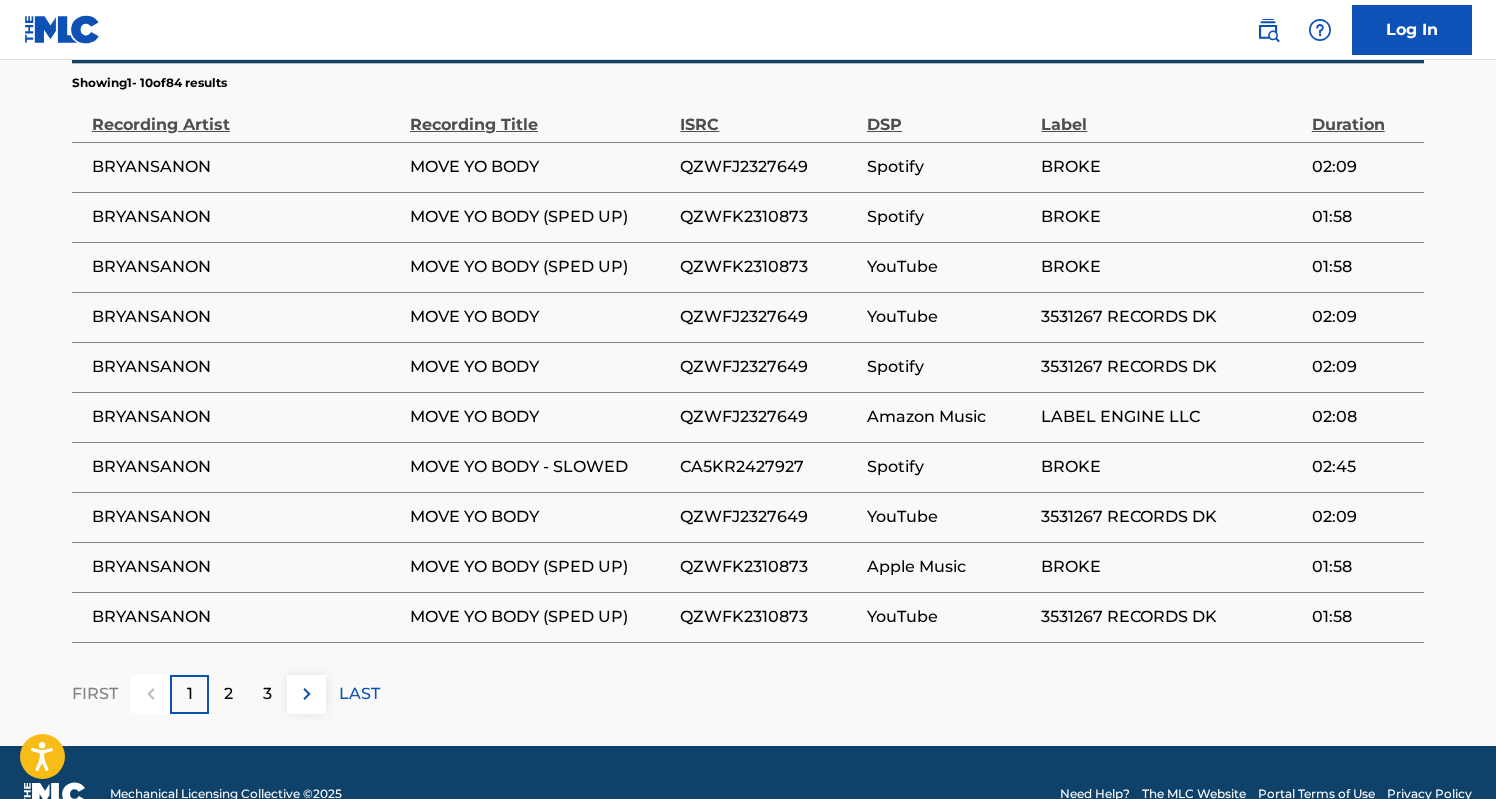 scroll, scrollTop: 1461, scrollLeft: 0, axis: vertical 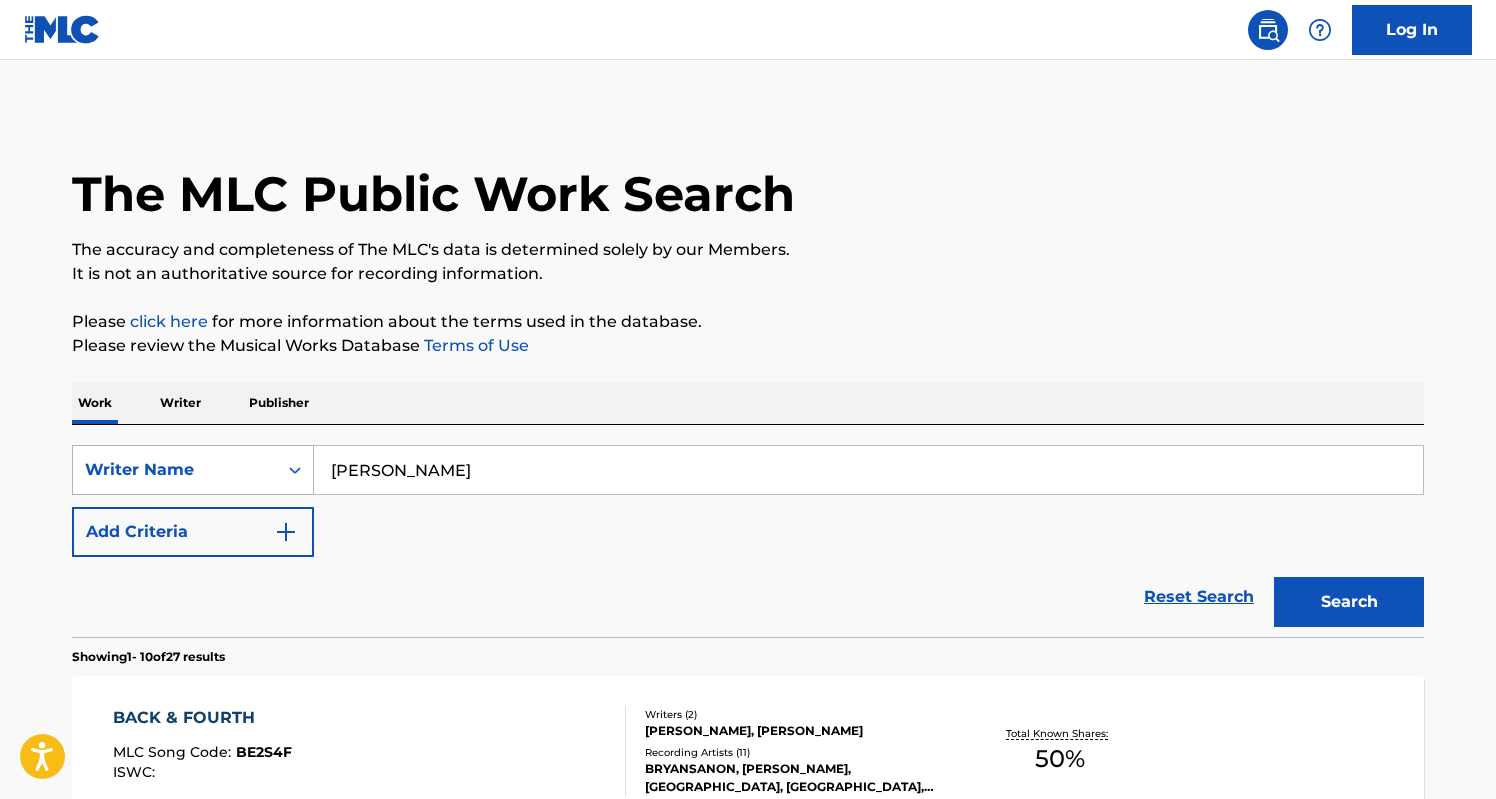 drag, startPoint x: 537, startPoint y: 463, endPoint x: 254, endPoint y: 463, distance: 283 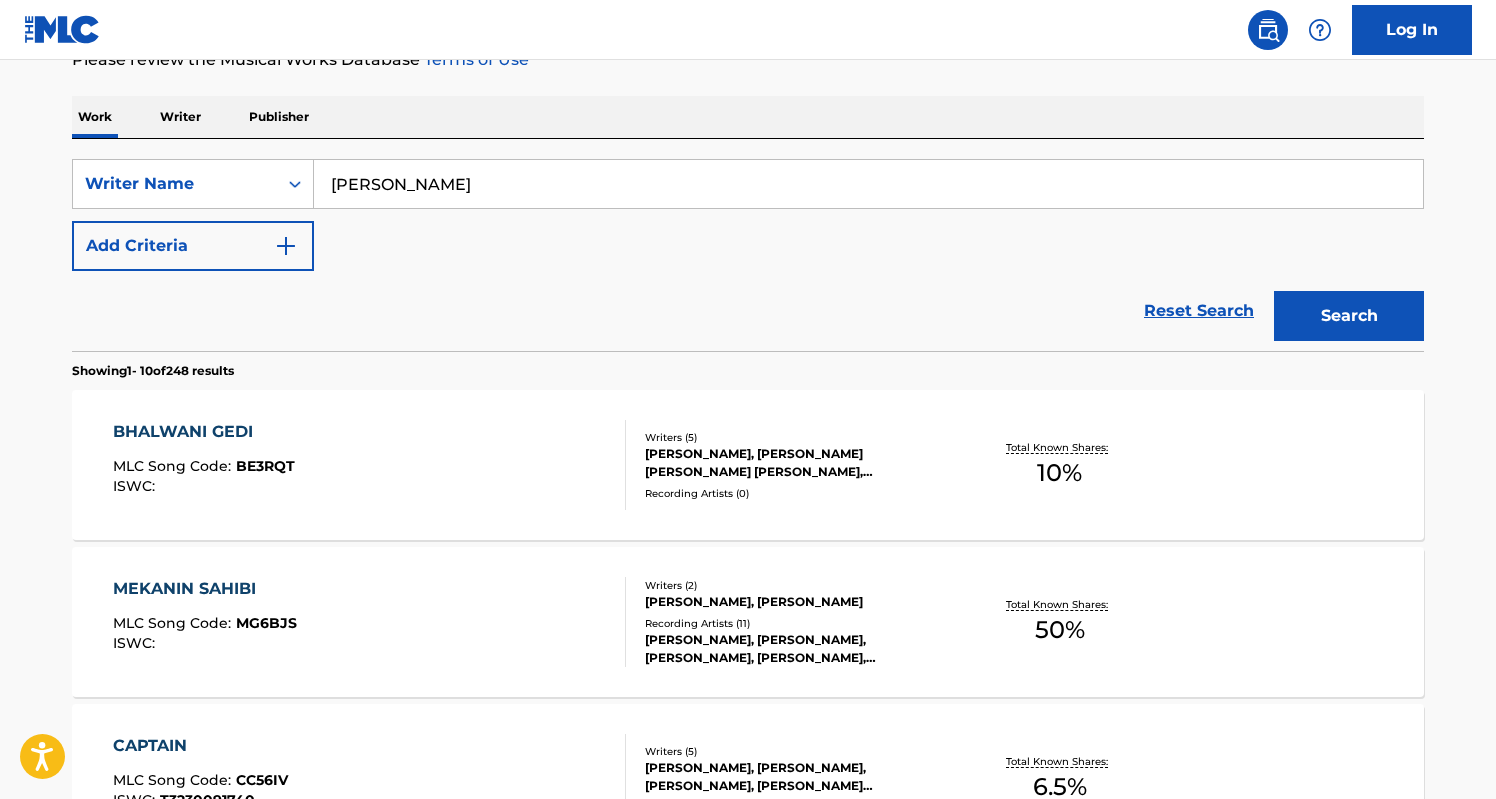 scroll, scrollTop: 283, scrollLeft: 0, axis: vertical 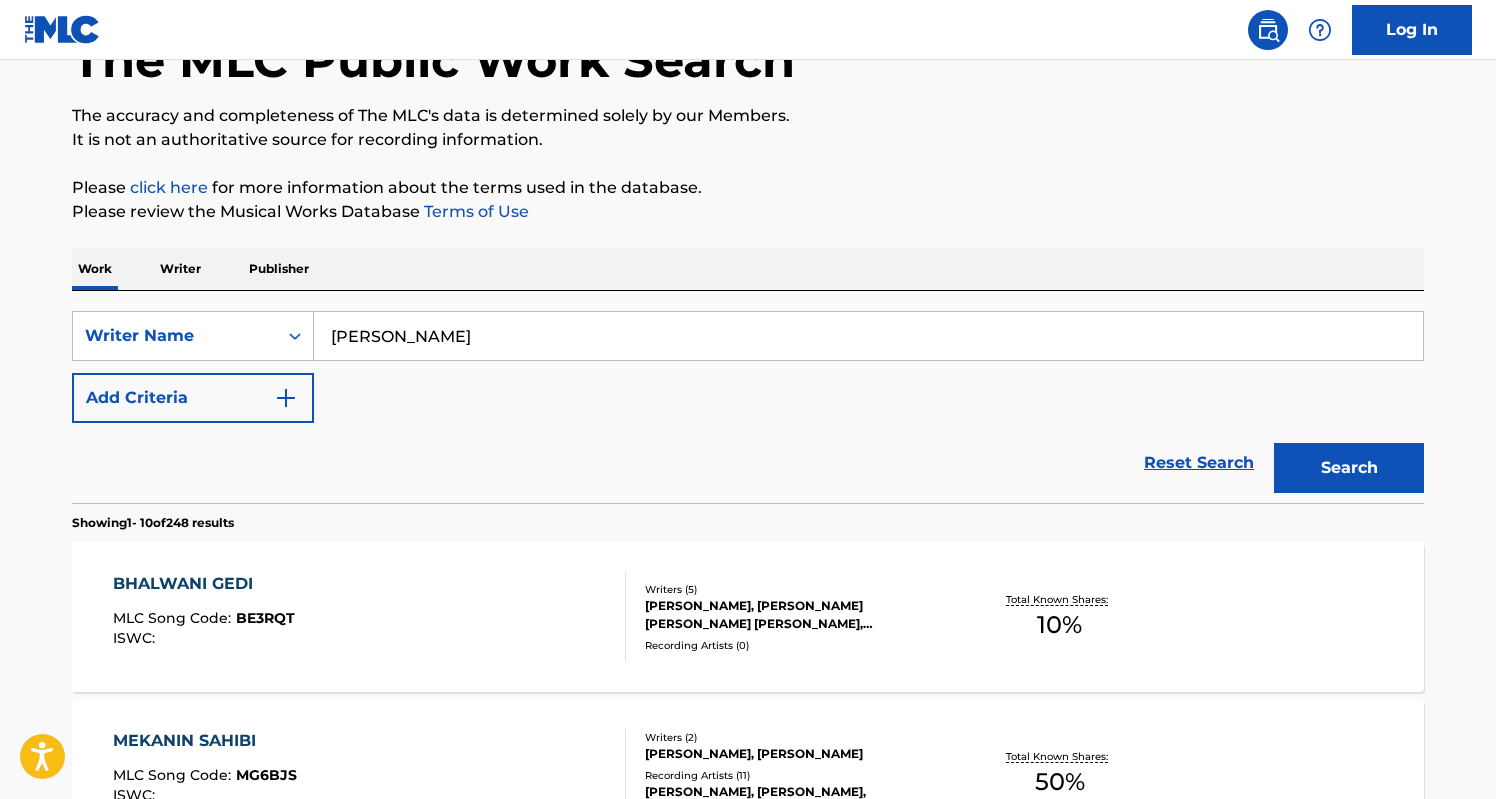 click on "BHALWANI GEDI MLC Song Code : BE3RQT ISWC :" at bounding box center [370, 617] 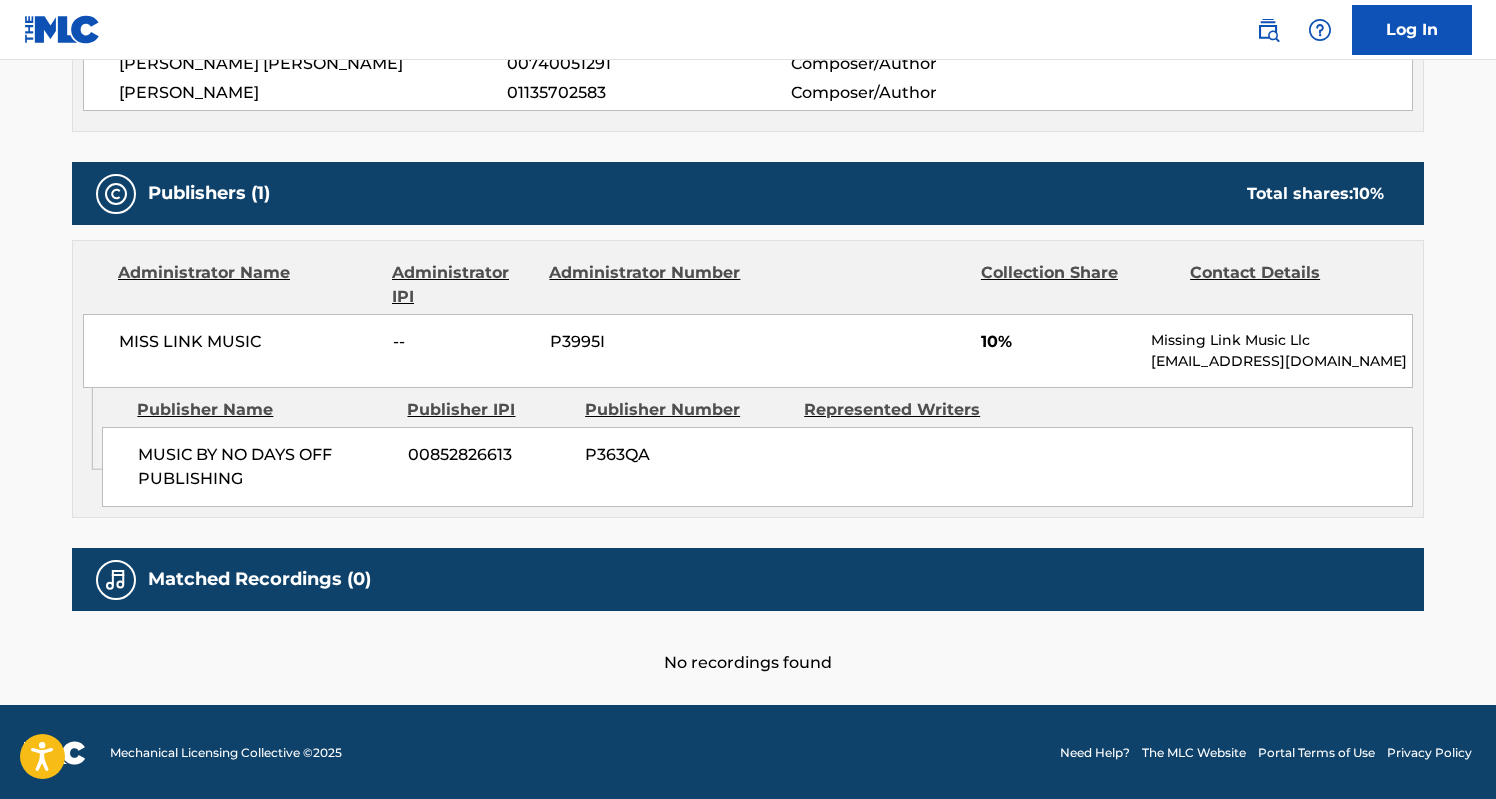 scroll, scrollTop: 872, scrollLeft: 0, axis: vertical 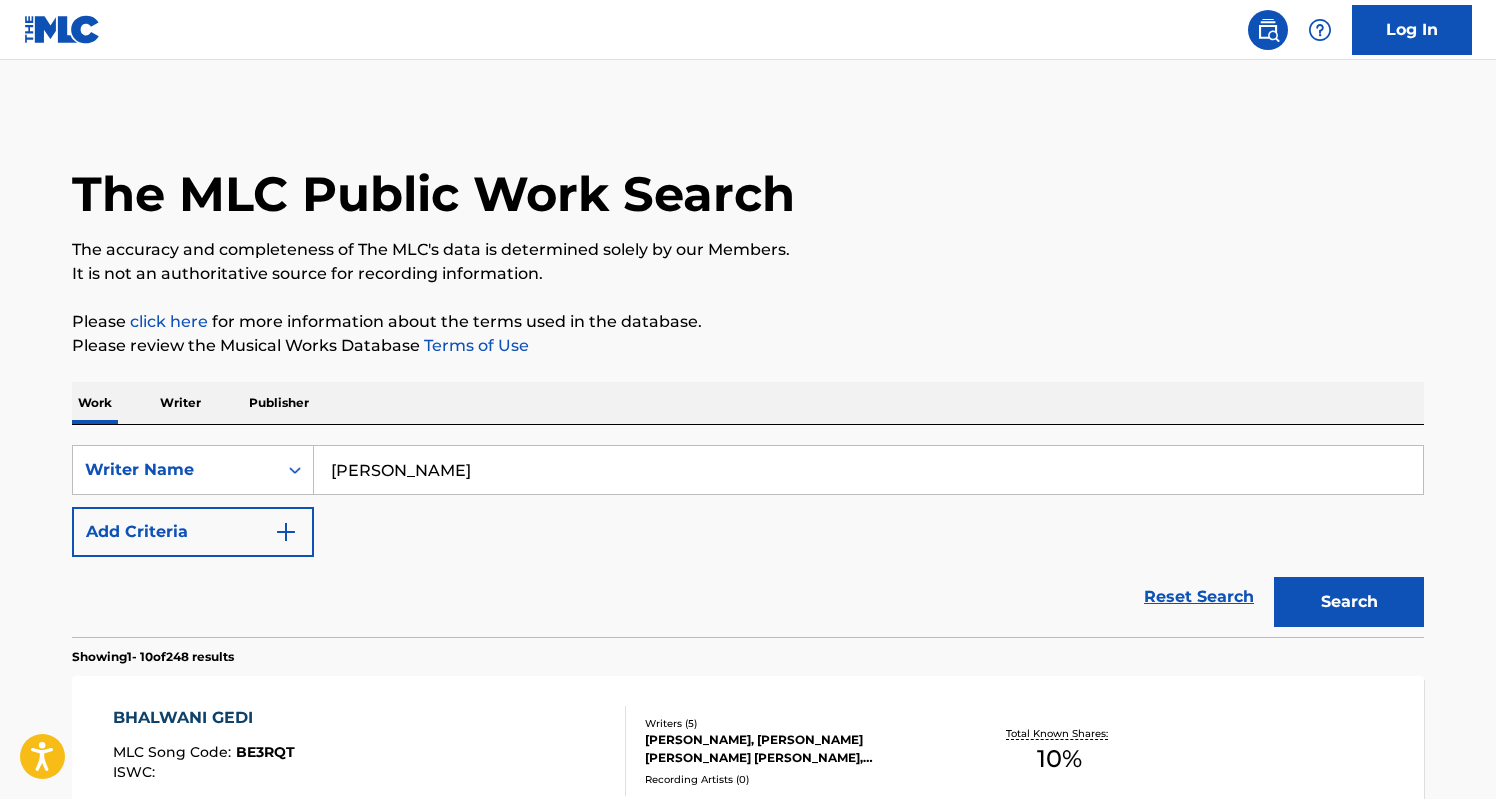 drag, startPoint x: 498, startPoint y: 455, endPoint x: 582, endPoint y: 469, distance: 85.158676 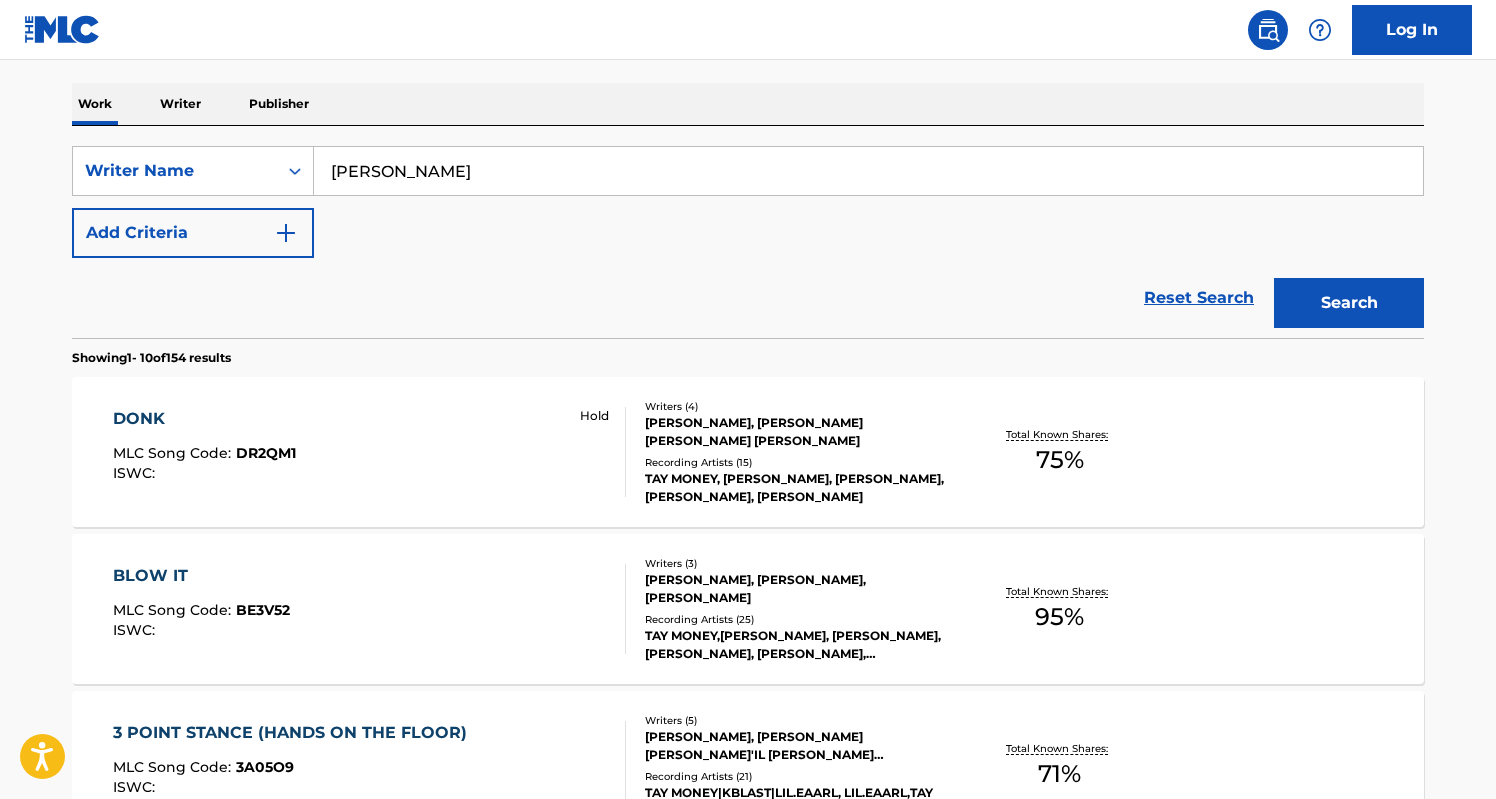 scroll, scrollTop: 405, scrollLeft: 0, axis: vertical 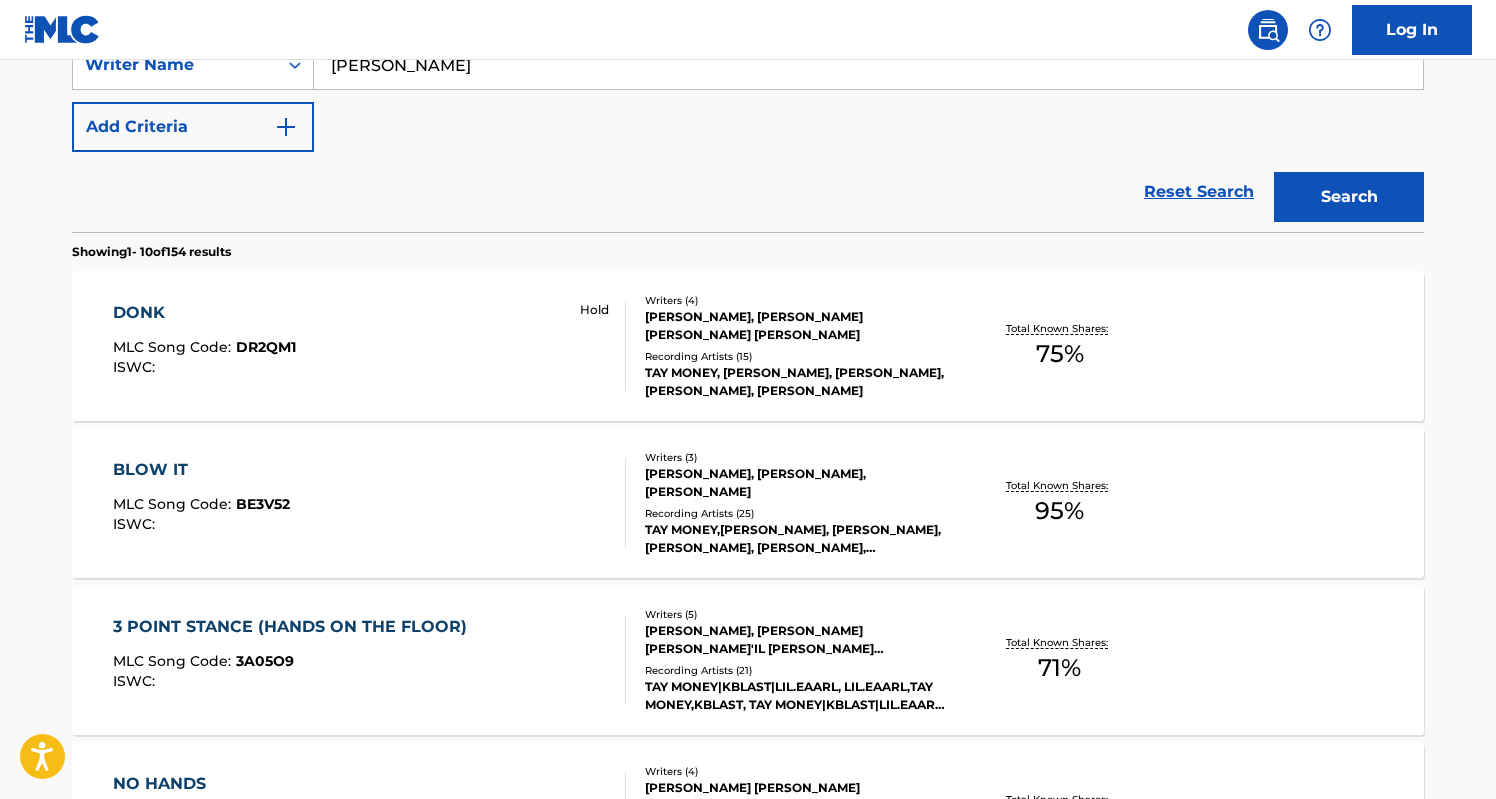 click on "BLOW IT MLC Song Code : BE3V52 ISWC :" at bounding box center [370, 503] 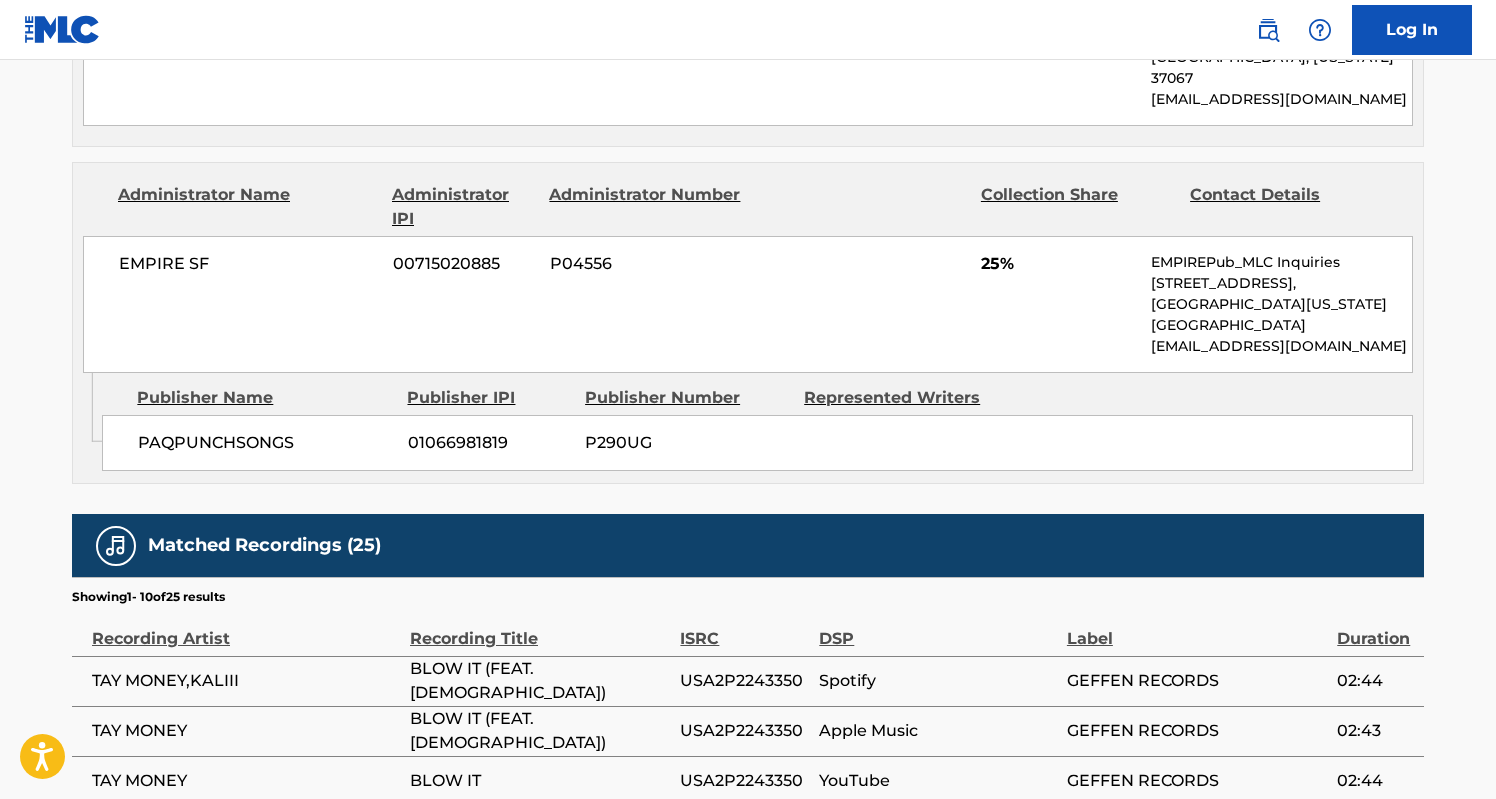 scroll, scrollTop: 1580, scrollLeft: 1, axis: both 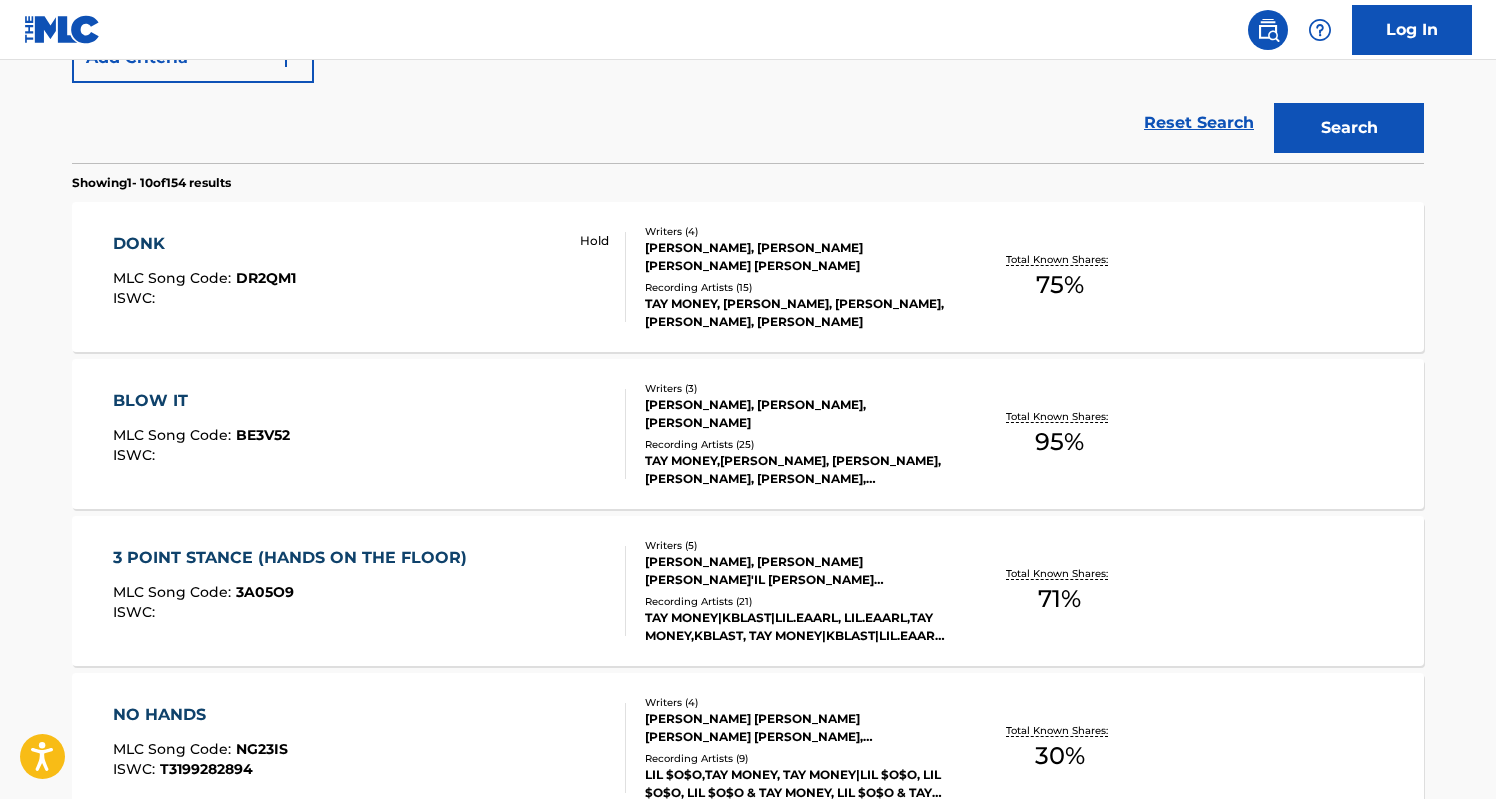 click on "DONK MLC Song Code : DR2QM1 ISWC :   Hold" at bounding box center [370, 277] 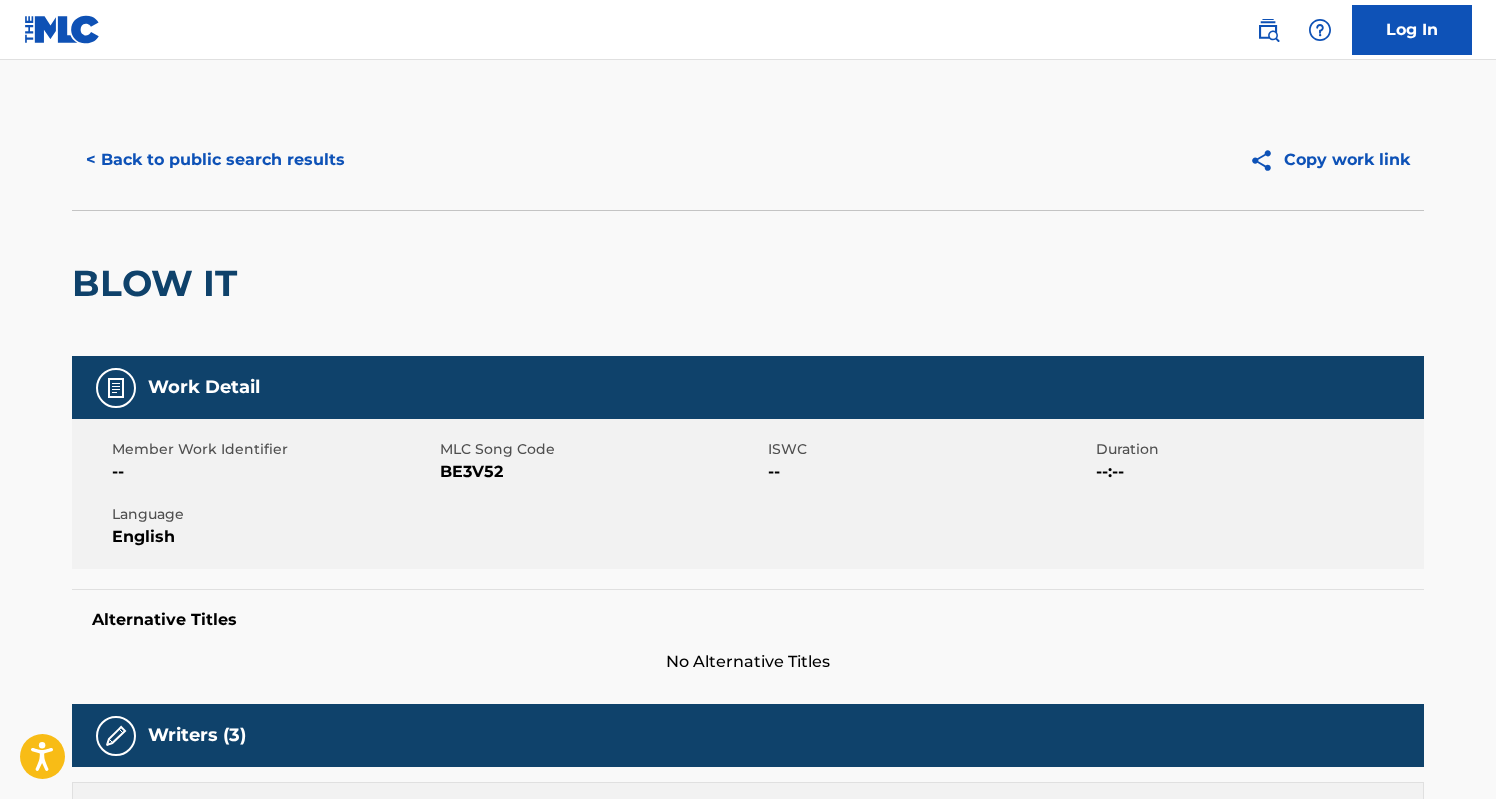scroll, scrollTop: 0, scrollLeft: 0, axis: both 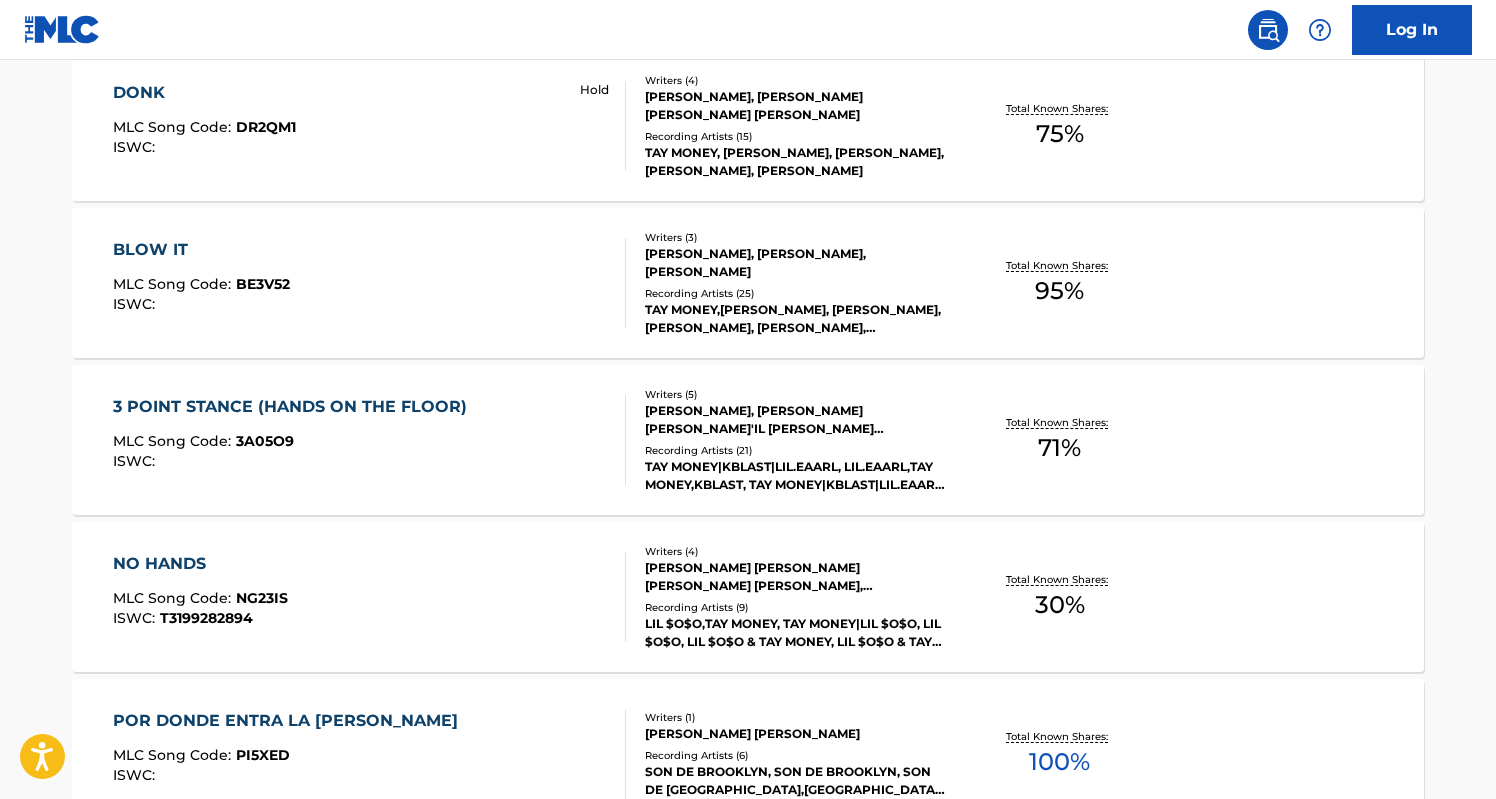click on "BLOW IT MLC Song Code : BE3V52 ISWC :" at bounding box center [370, 283] 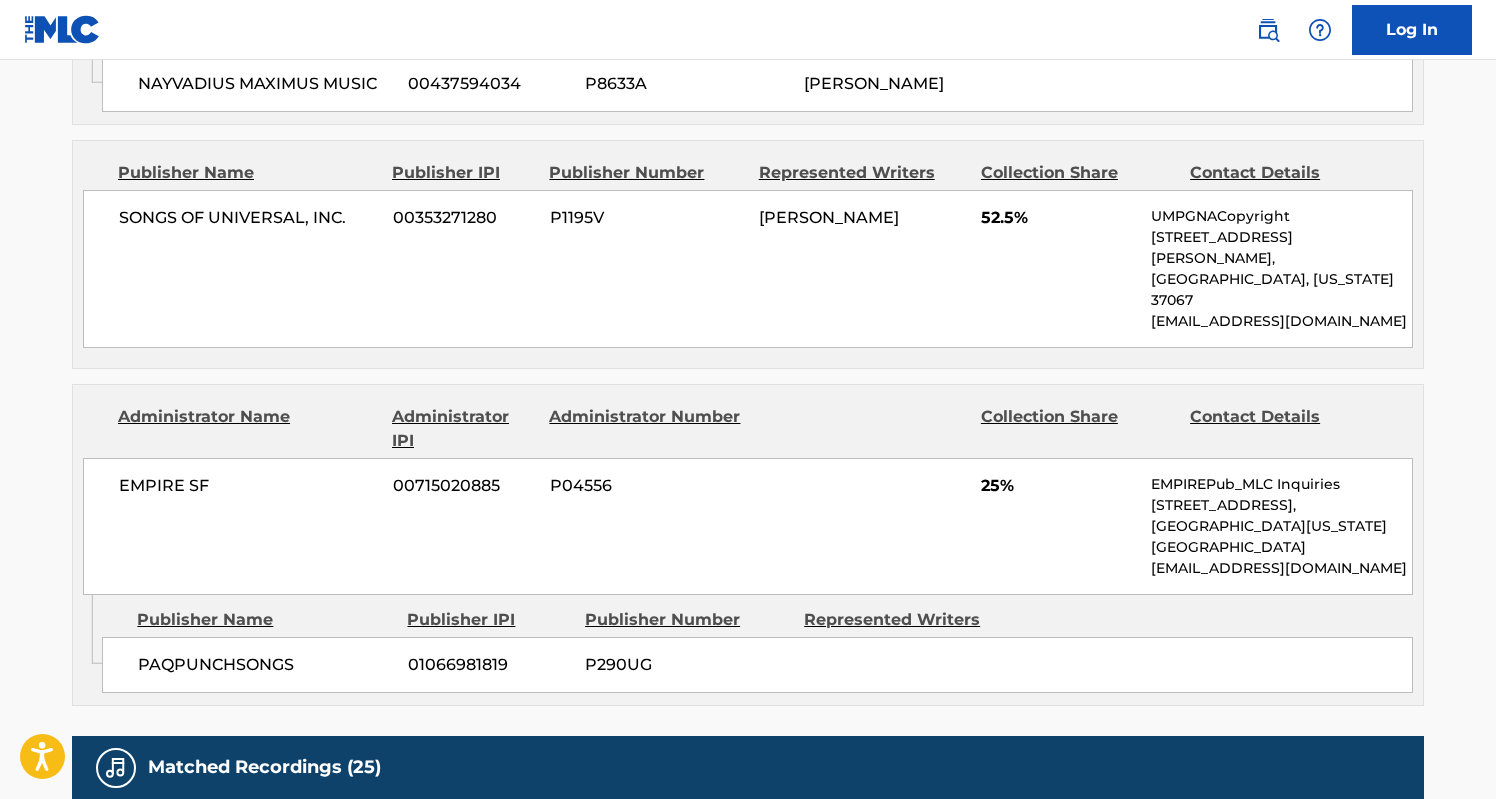 scroll, scrollTop: 1275, scrollLeft: 0, axis: vertical 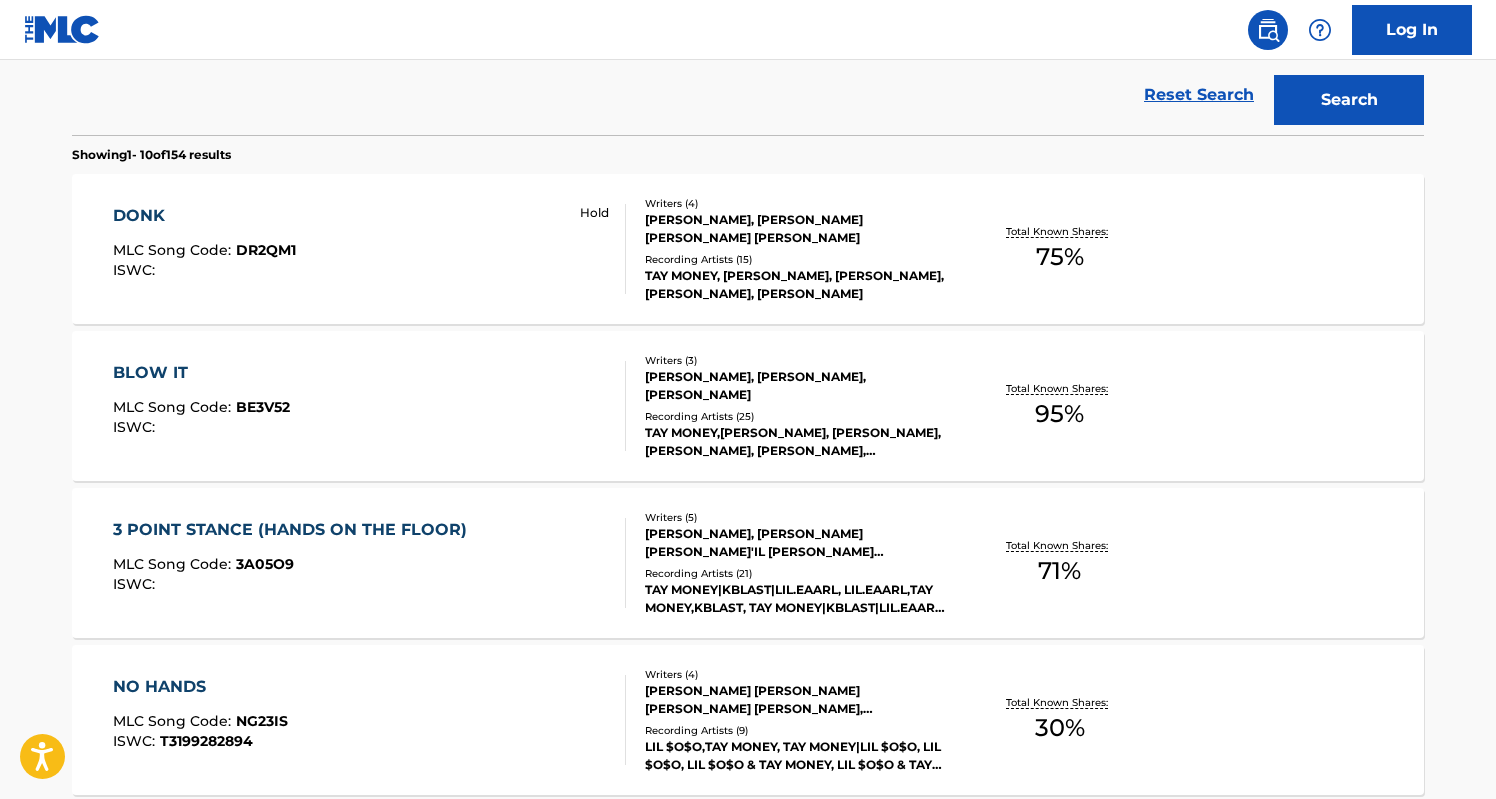 click on "Hold" at bounding box center (594, 213) 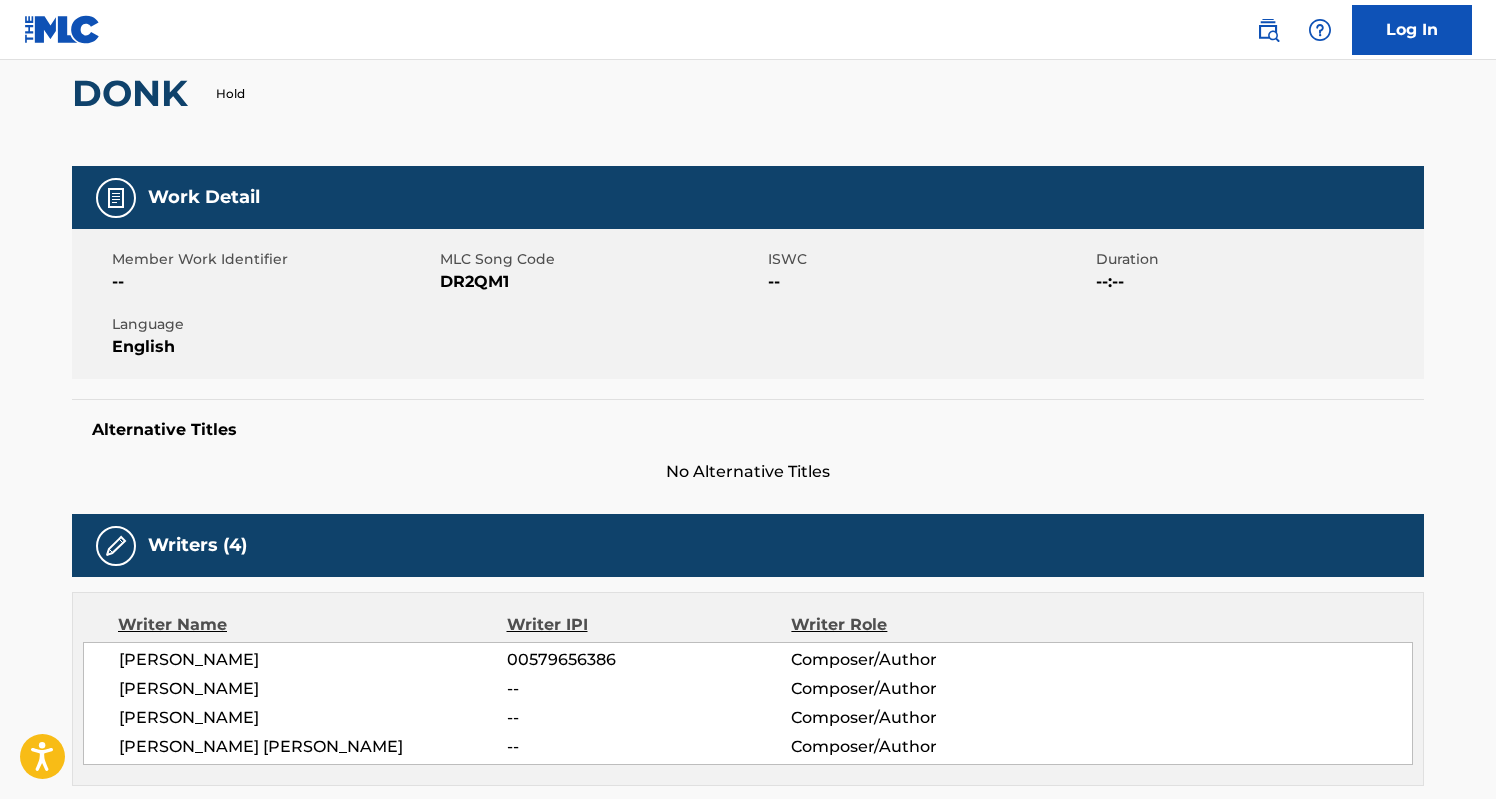 scroll, scrollTop: 195, scrollLeft: 0, axis: vertical 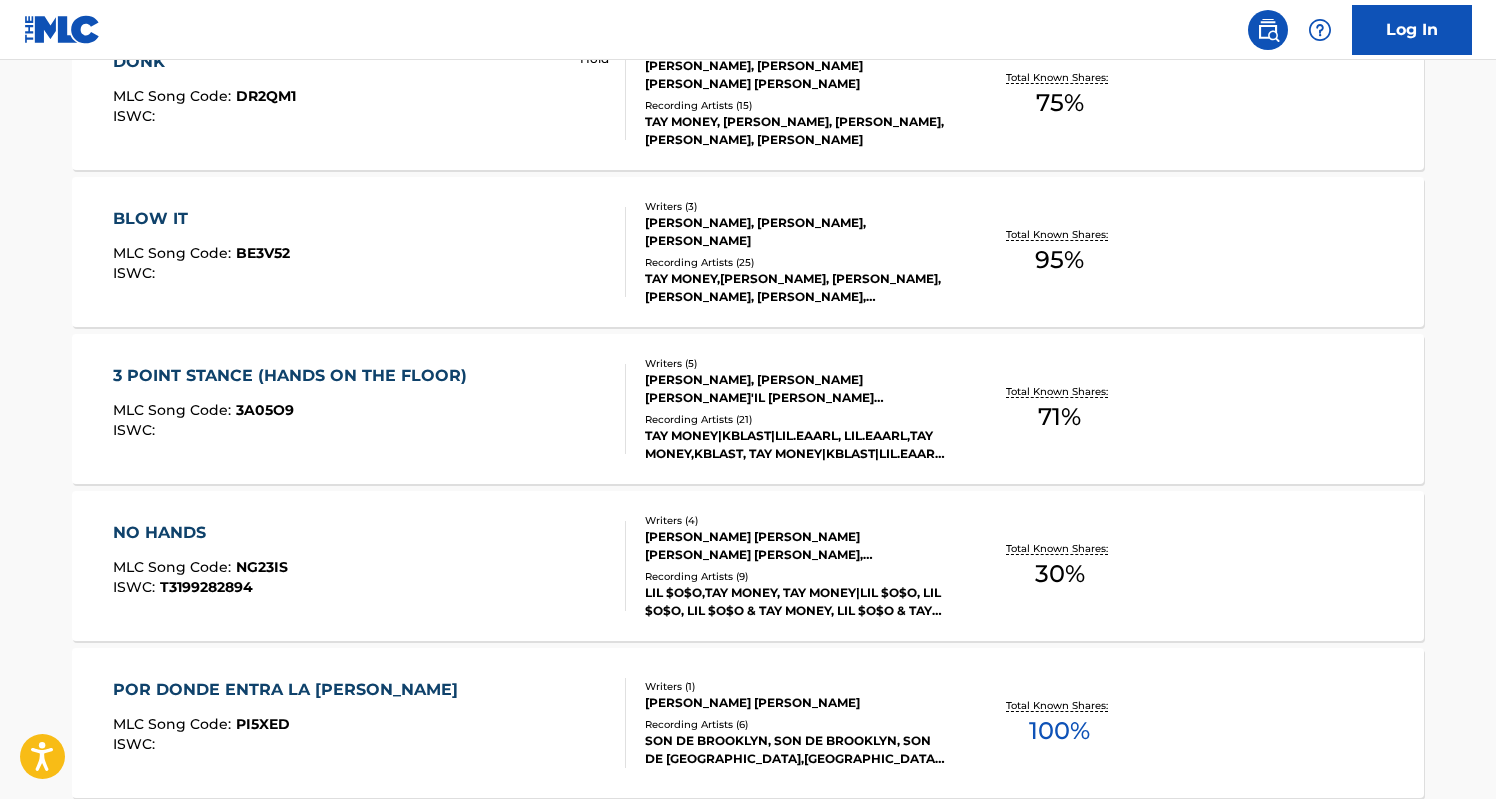 click on "MLC Song Code : 3A05O9" at bounding box center [295, 413] 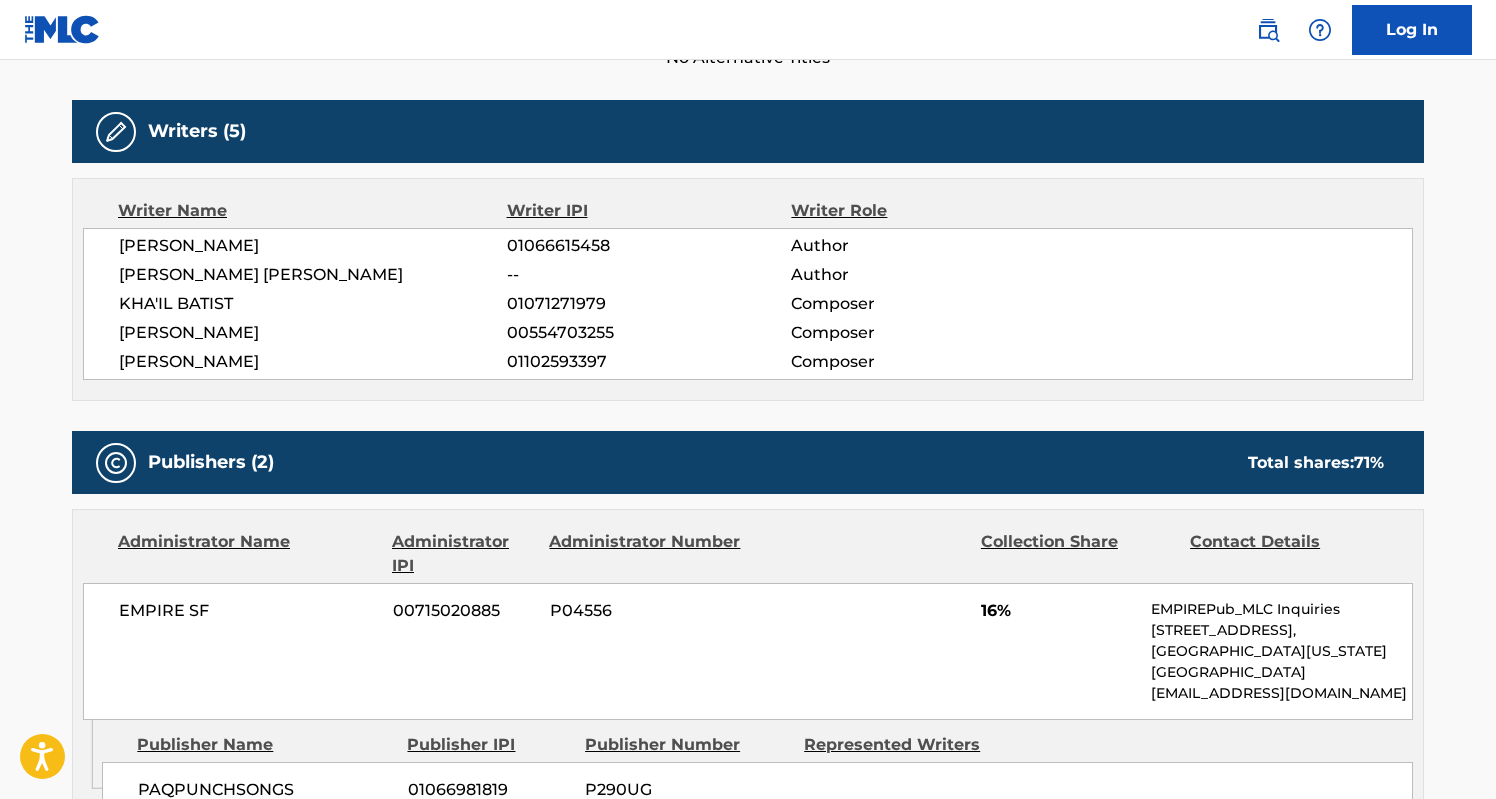 scroll, scrollTop: 599, scrollLeft: 0, axis: vertical 